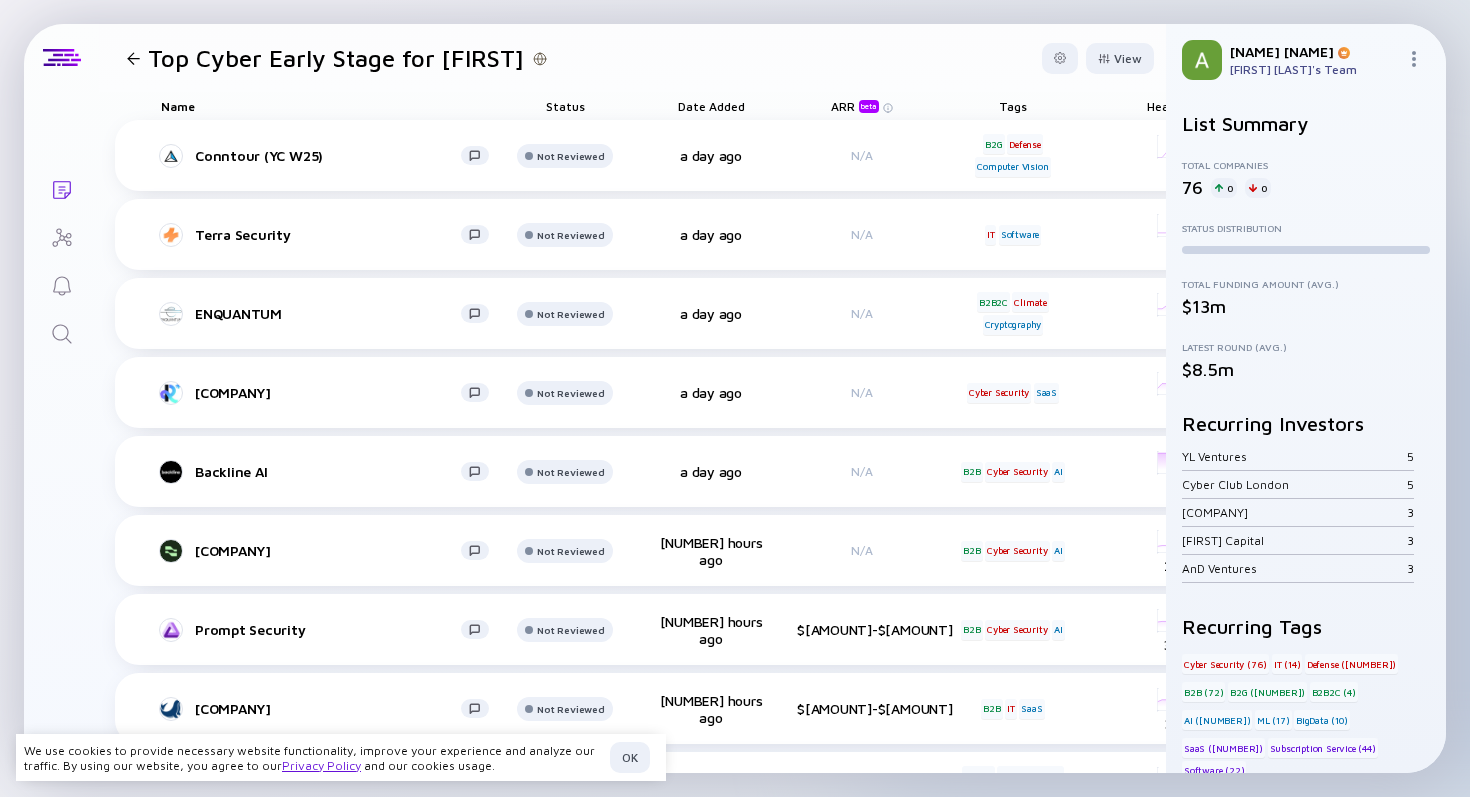 scroll, scrollTop: 0, scrollLeft: 0, axis: both 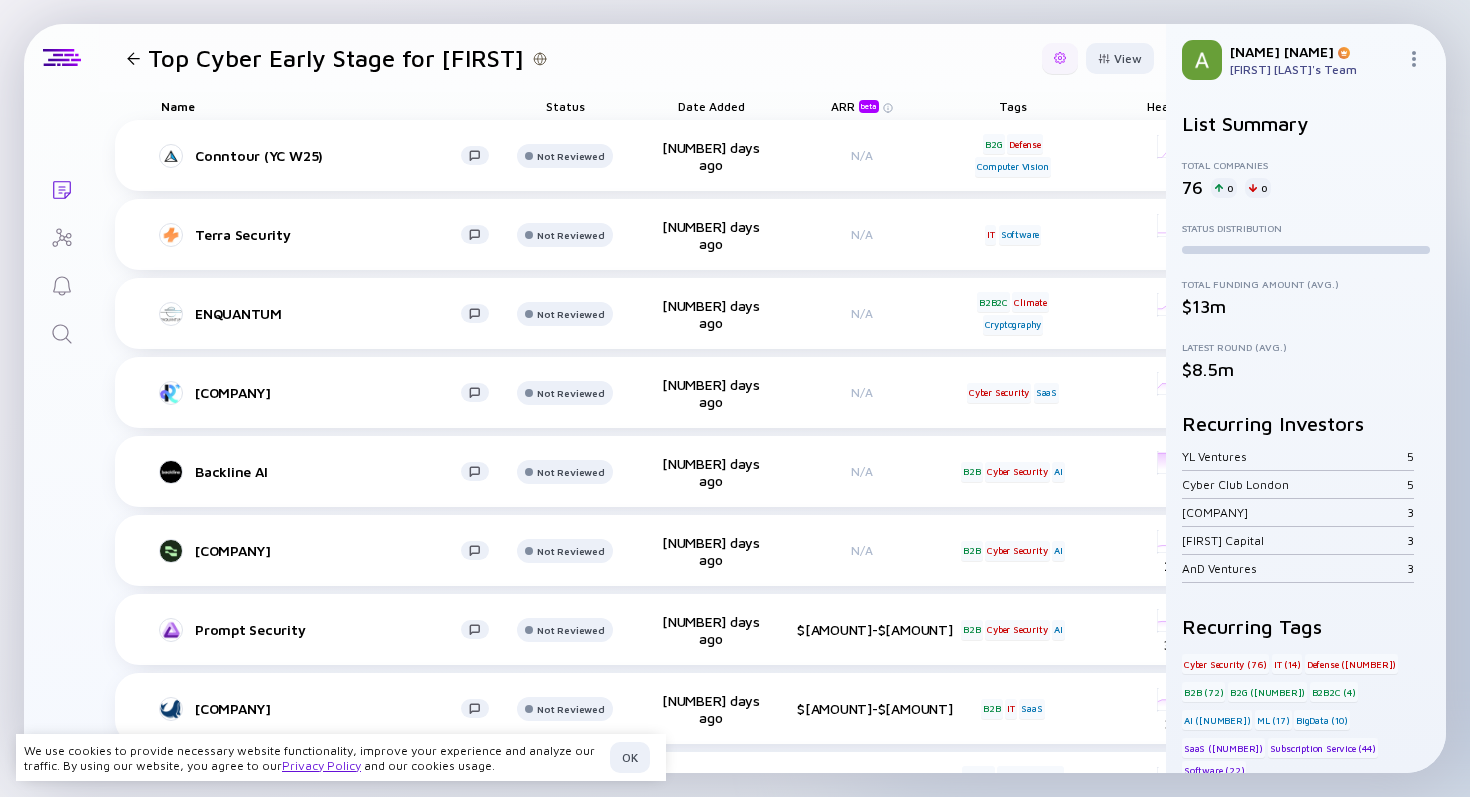 click at bounding box center (1060, 58) 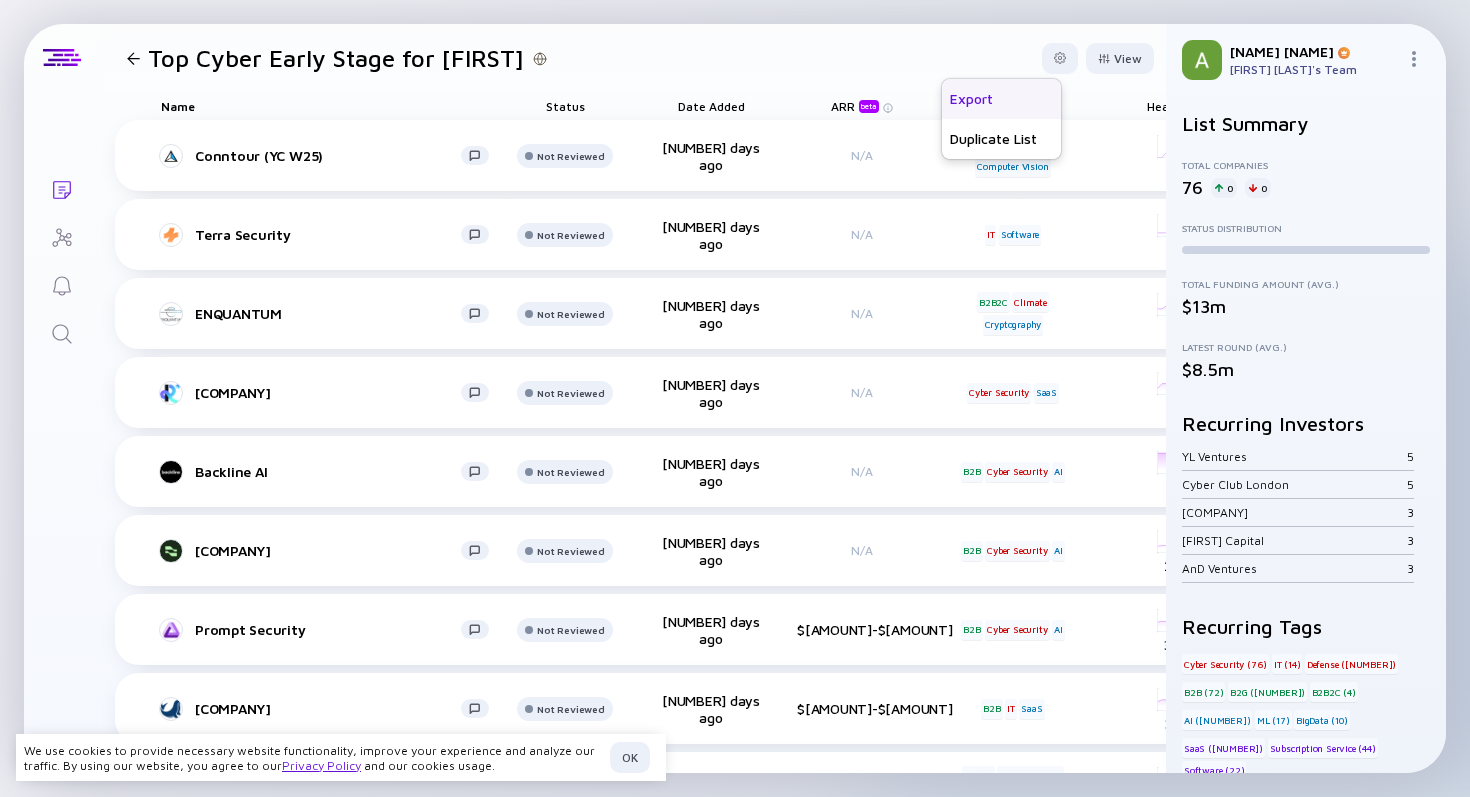 click on "Export" at bounding box center (1001, 99) 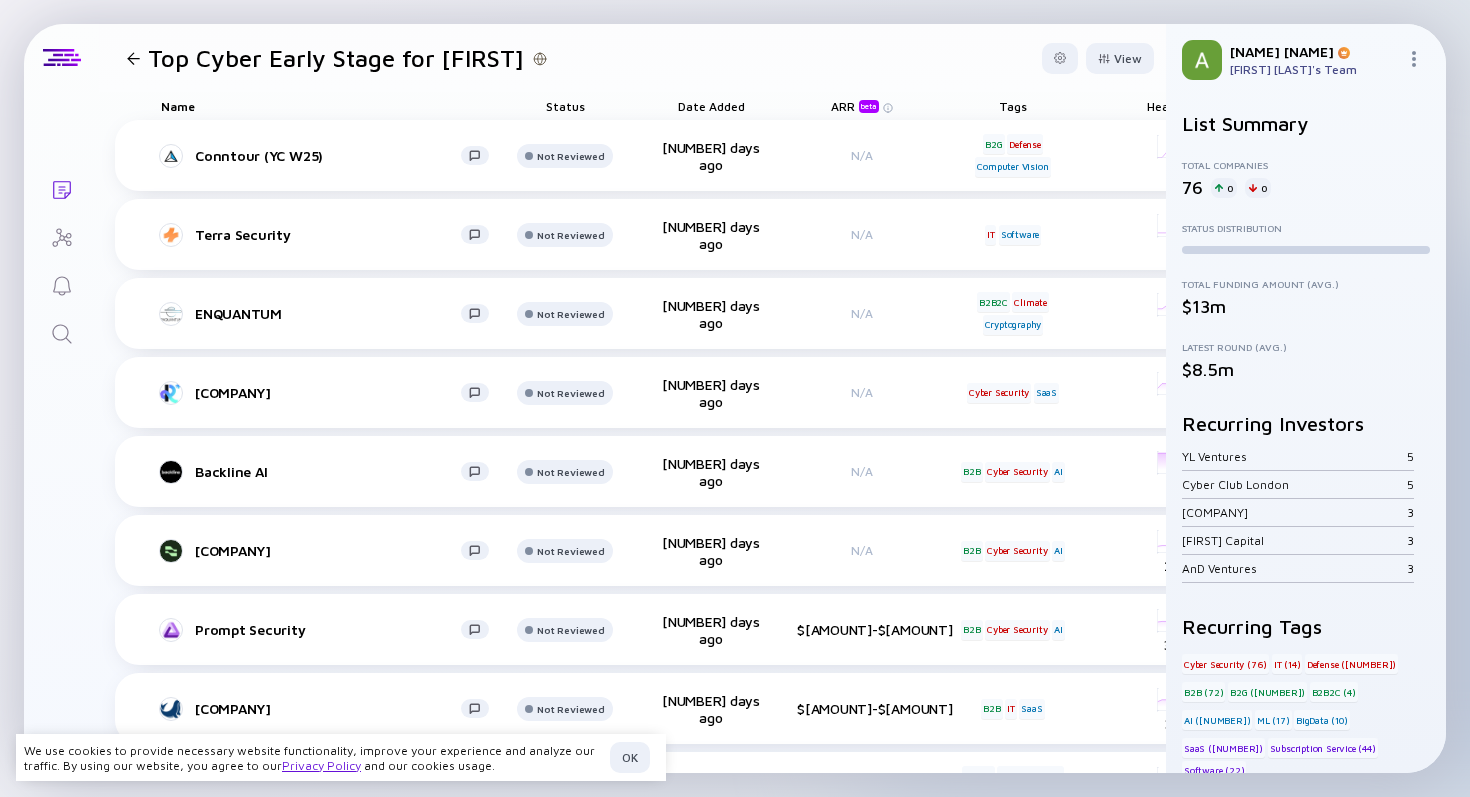 click on "Top Cyber Early Stage for [NAME] View" at bounding box center (632, 58) 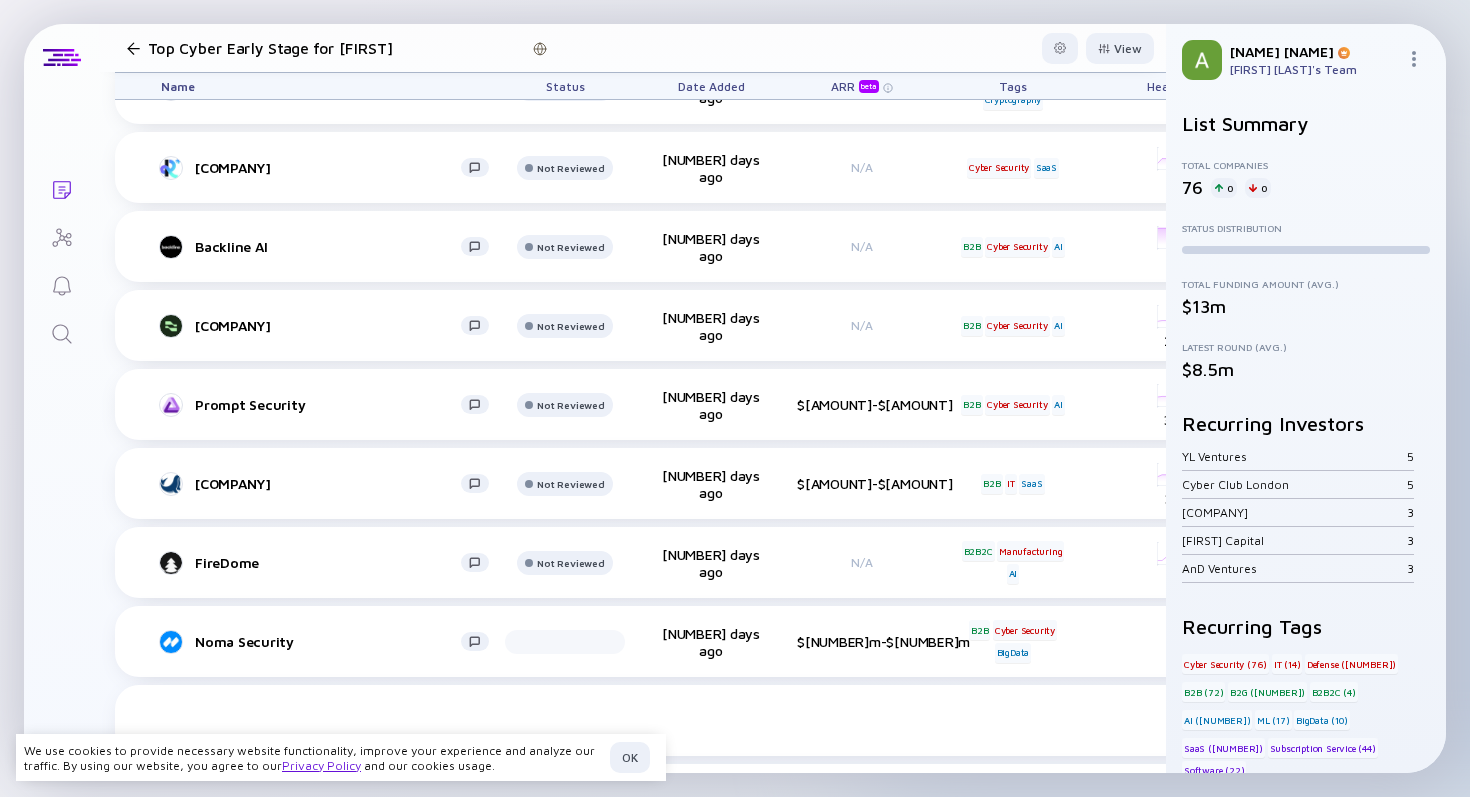 scroll, scrollTop: 0, scrollLeft: 0, axis: both 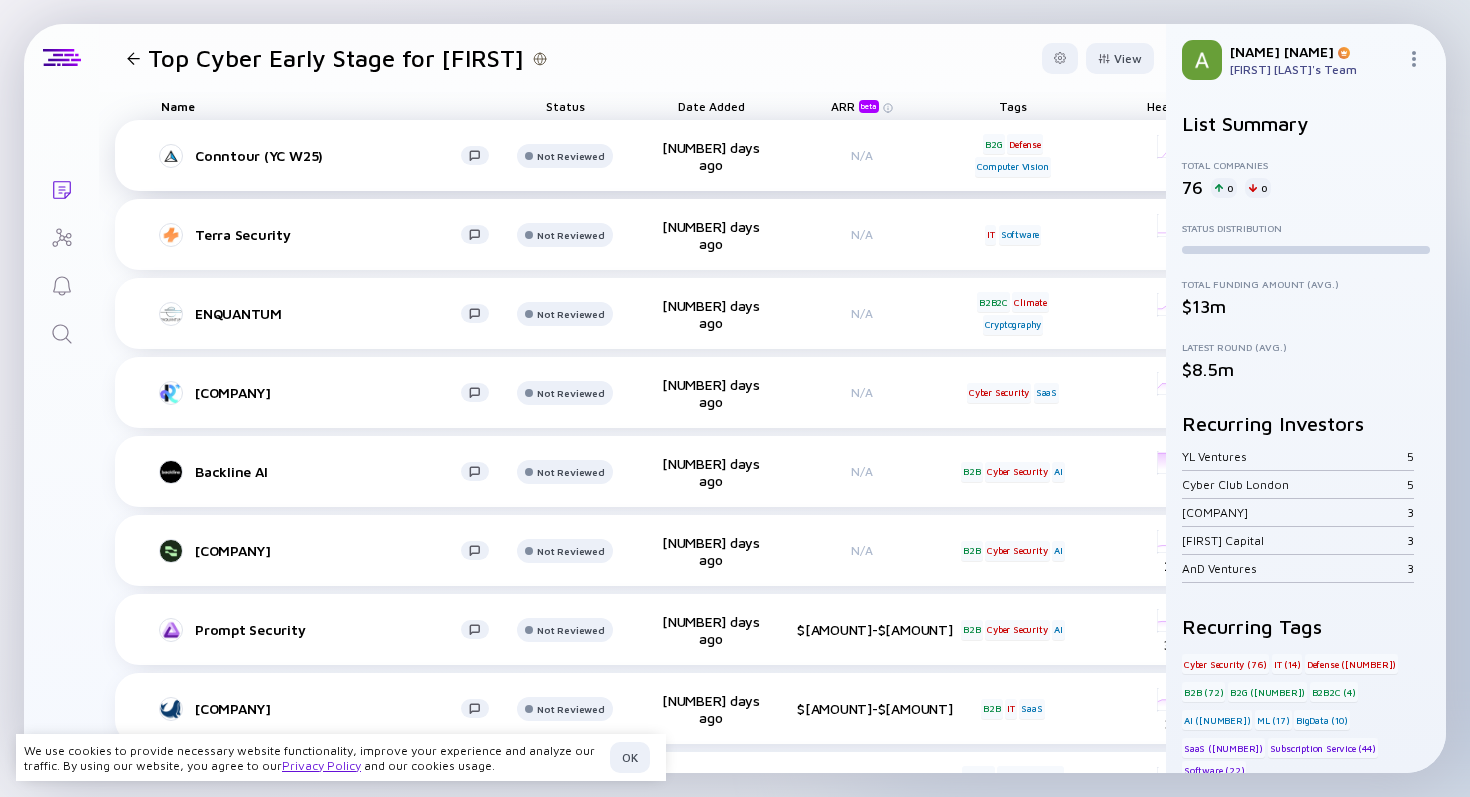 click on "Conntour (YC W25)" at bounding box center (333, 156) 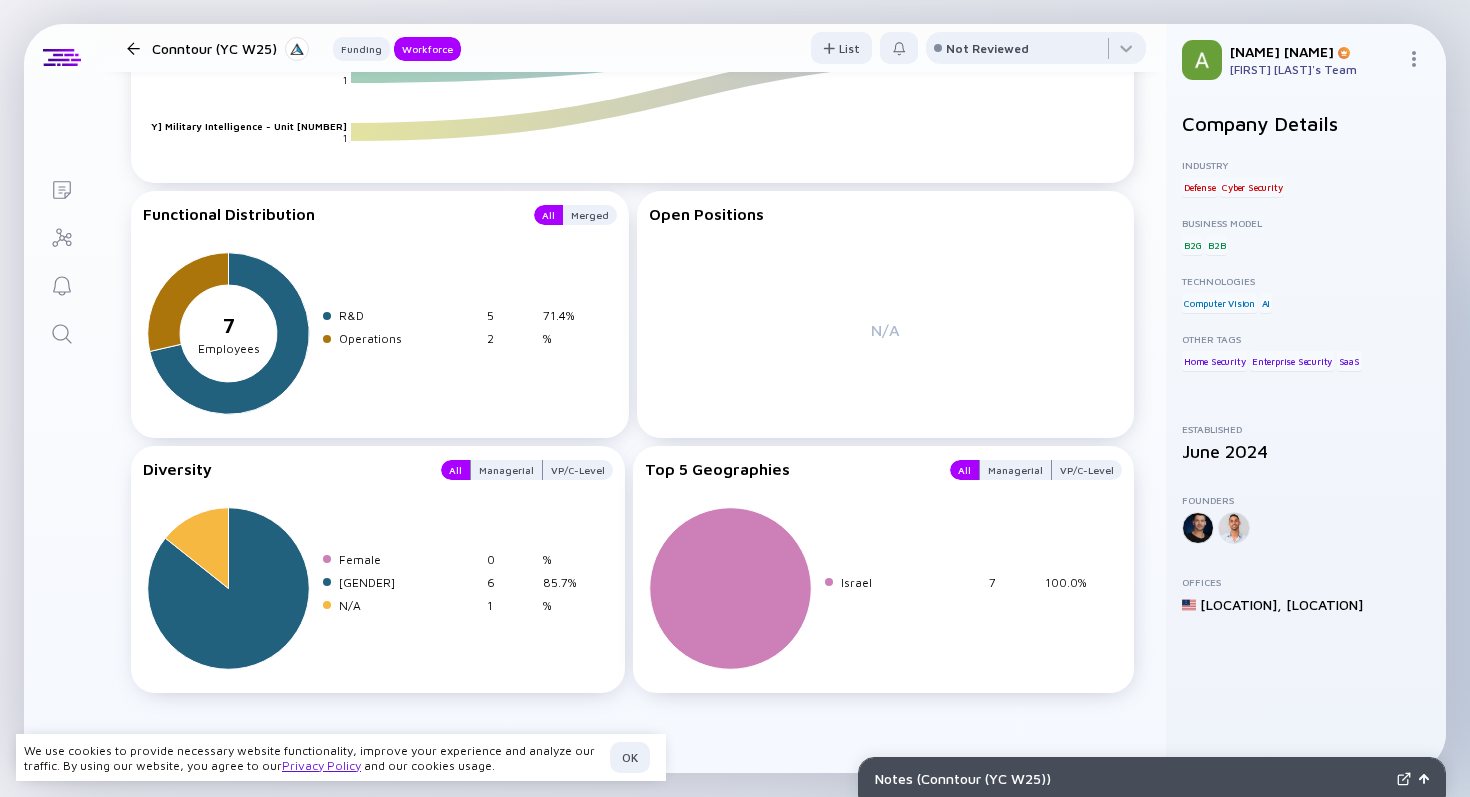 scroll, scrollTop: 0, scrollLeft: 0, axis: both 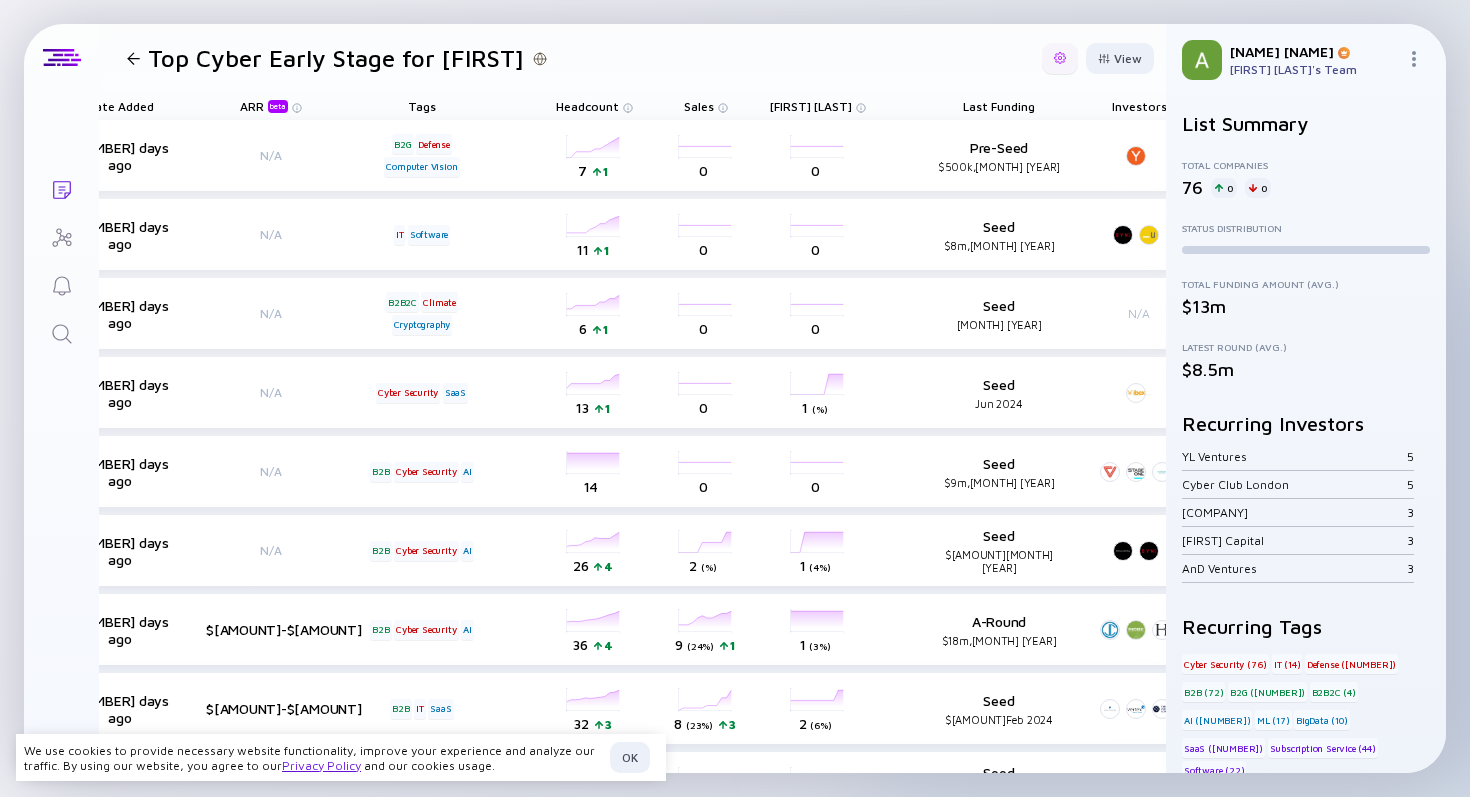 click at bounding box center (1060, 58) 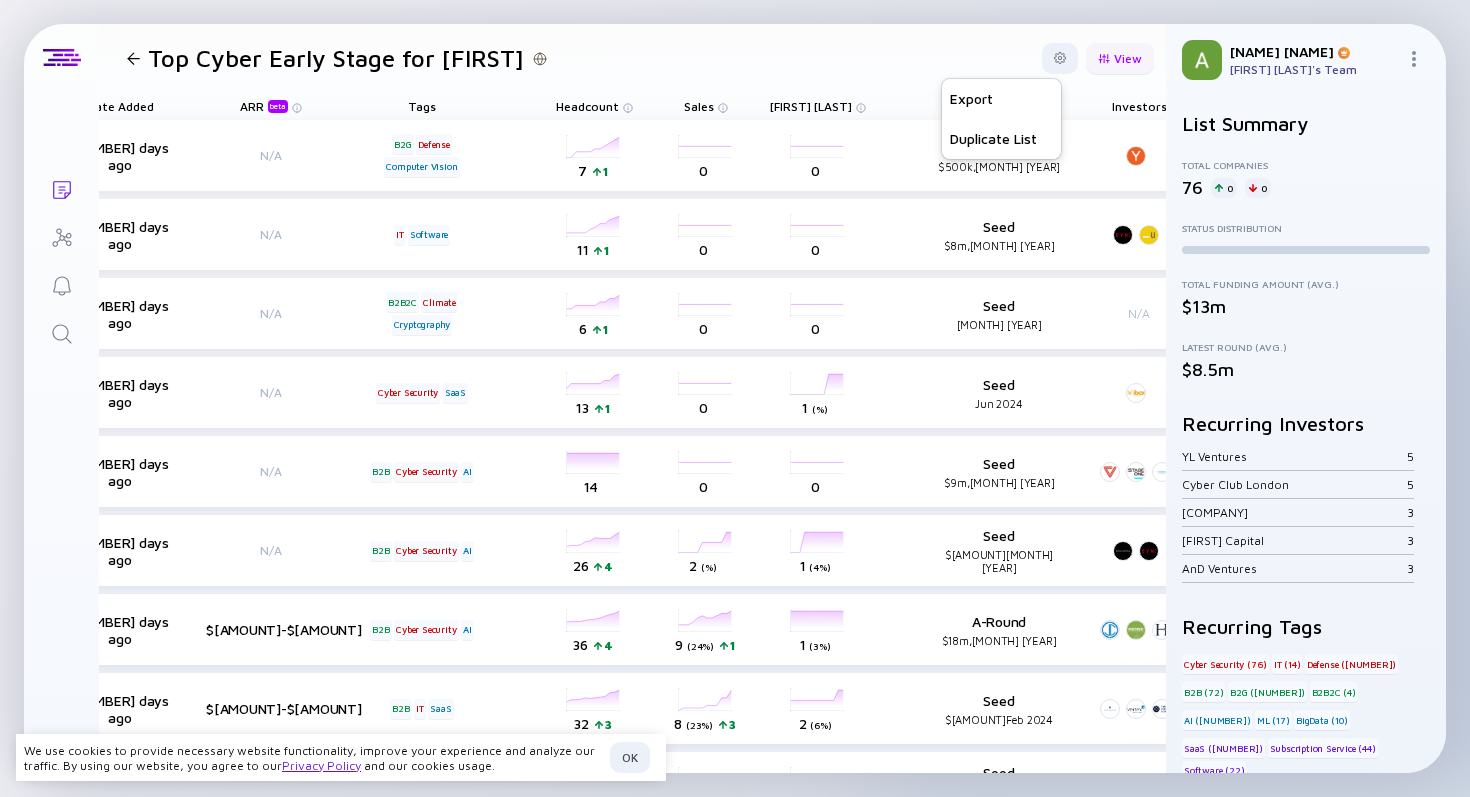 click on "View" at bounding box center [1060, 58] 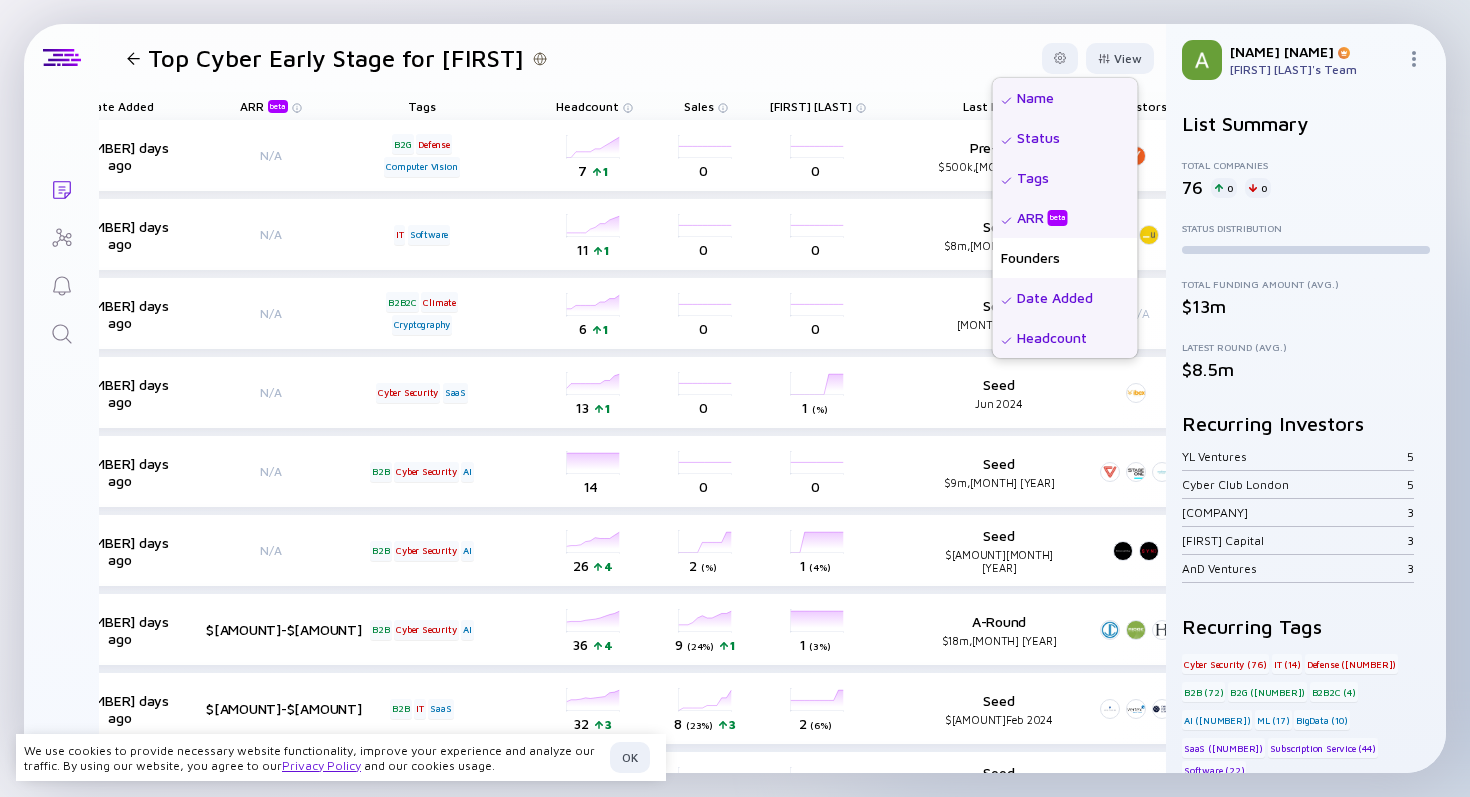 click on "Top Cyber Early Stage for [NAME] View Name Status Tags ARR beta Founders Date Added Headcount Sales Marketing Total Funding Last Funding Investors Geographies Offices R&D Product CS Growth % (6m) Growth % (12m)" at bounding box center (632, 58) 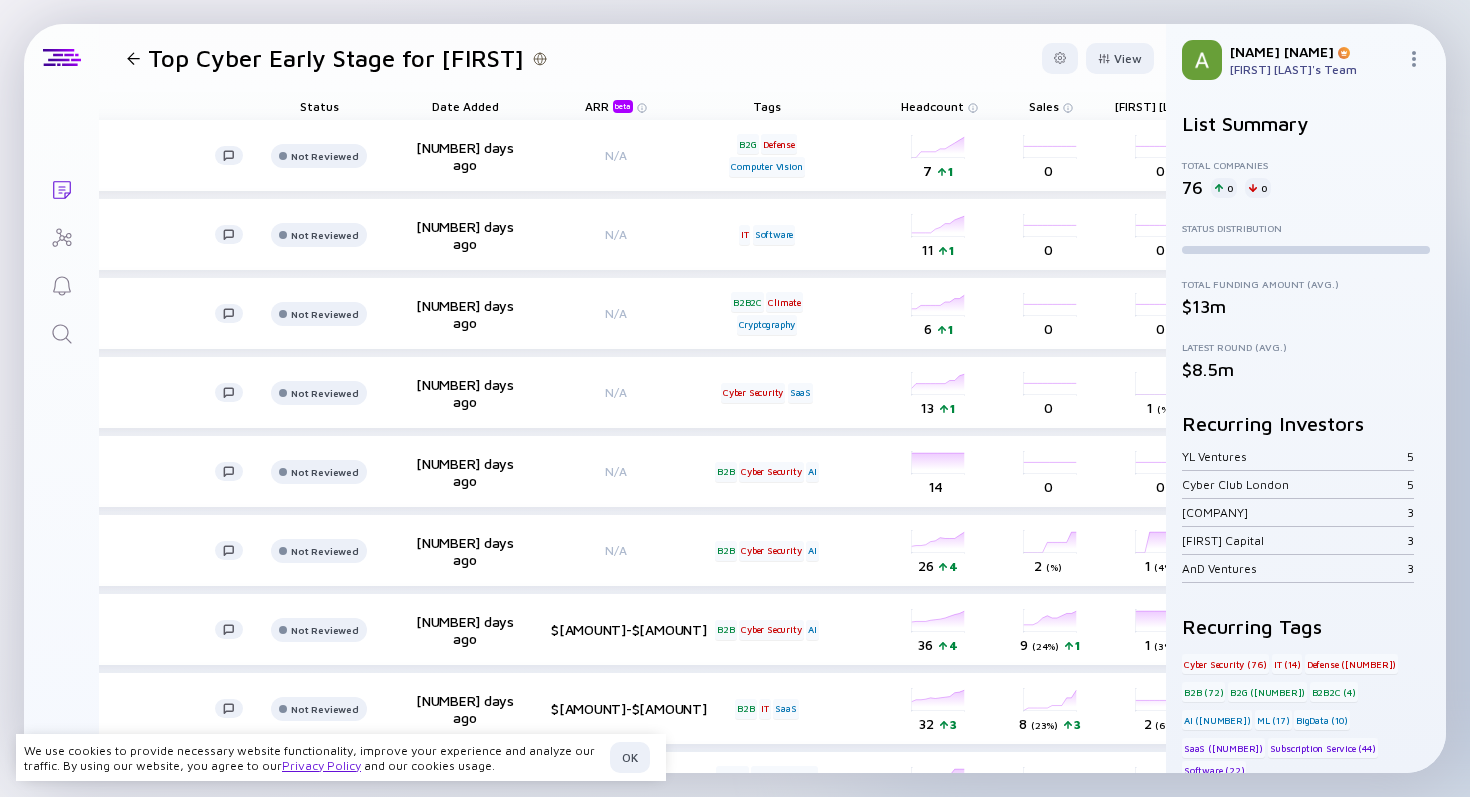 scroll, scrollTop: 0, scrollLeft: 324, axis: horizontal 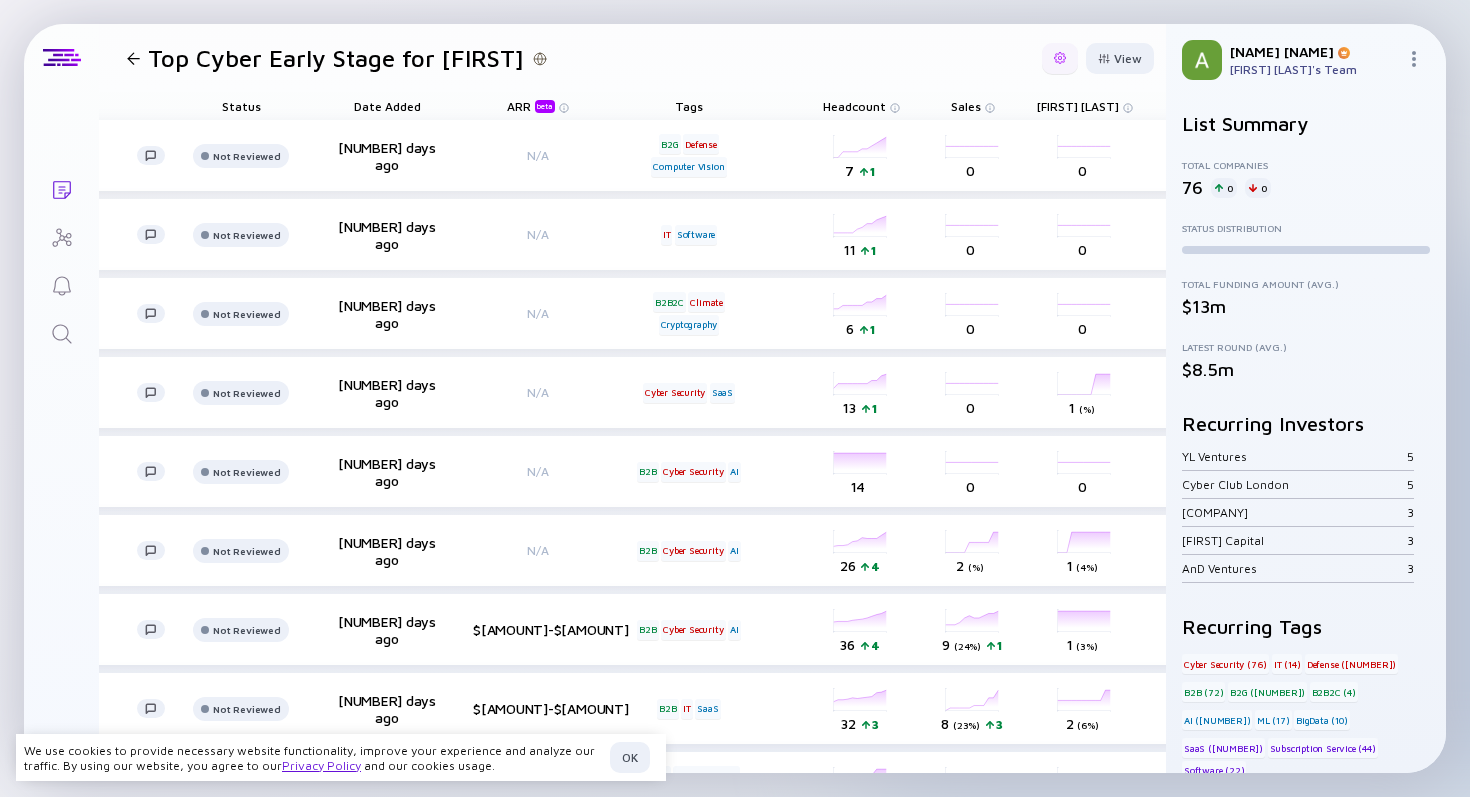 click at bounding box center [1060, 58] 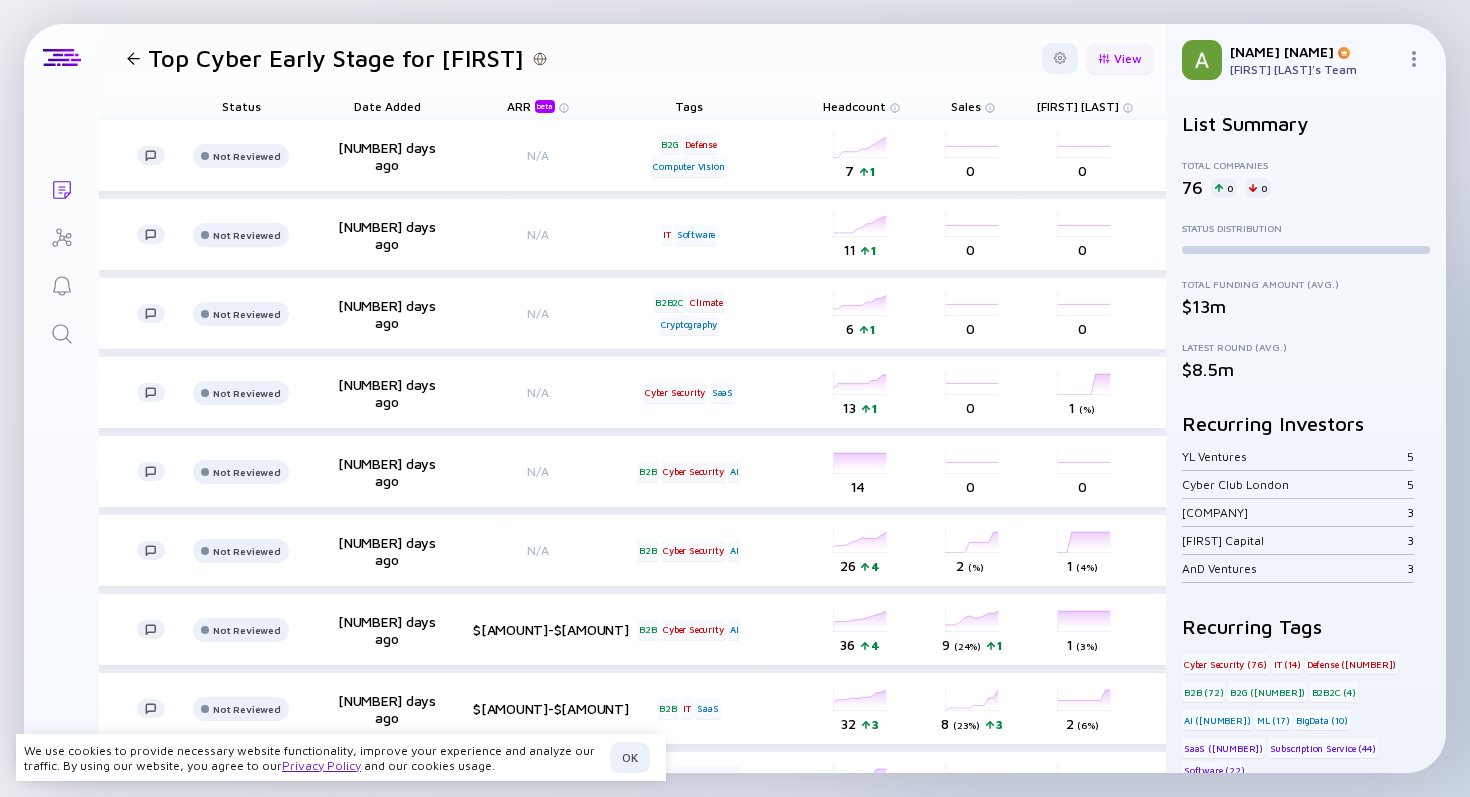 click on "View" at bounding box center (1060, 58) 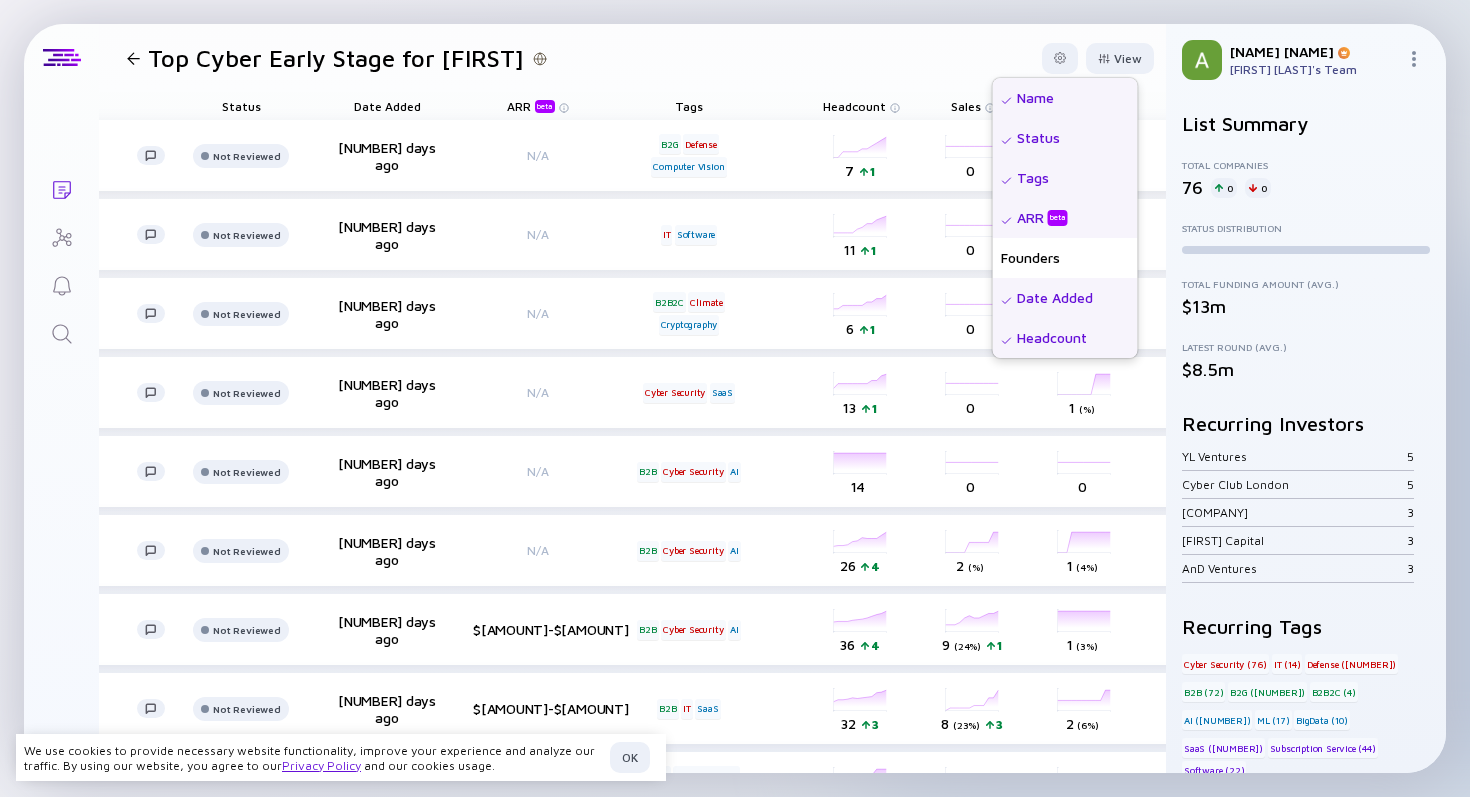 click on "Top Cyber Early Stage for [NAME] View Name Status Tags ARR beta Founders Date Added Headcount Sales Marketing Total Funding Last Funding Investors Geographies Offices R&D Product CS Growth % (6m) Growth % (12m)" at bounding box center (632, 58) 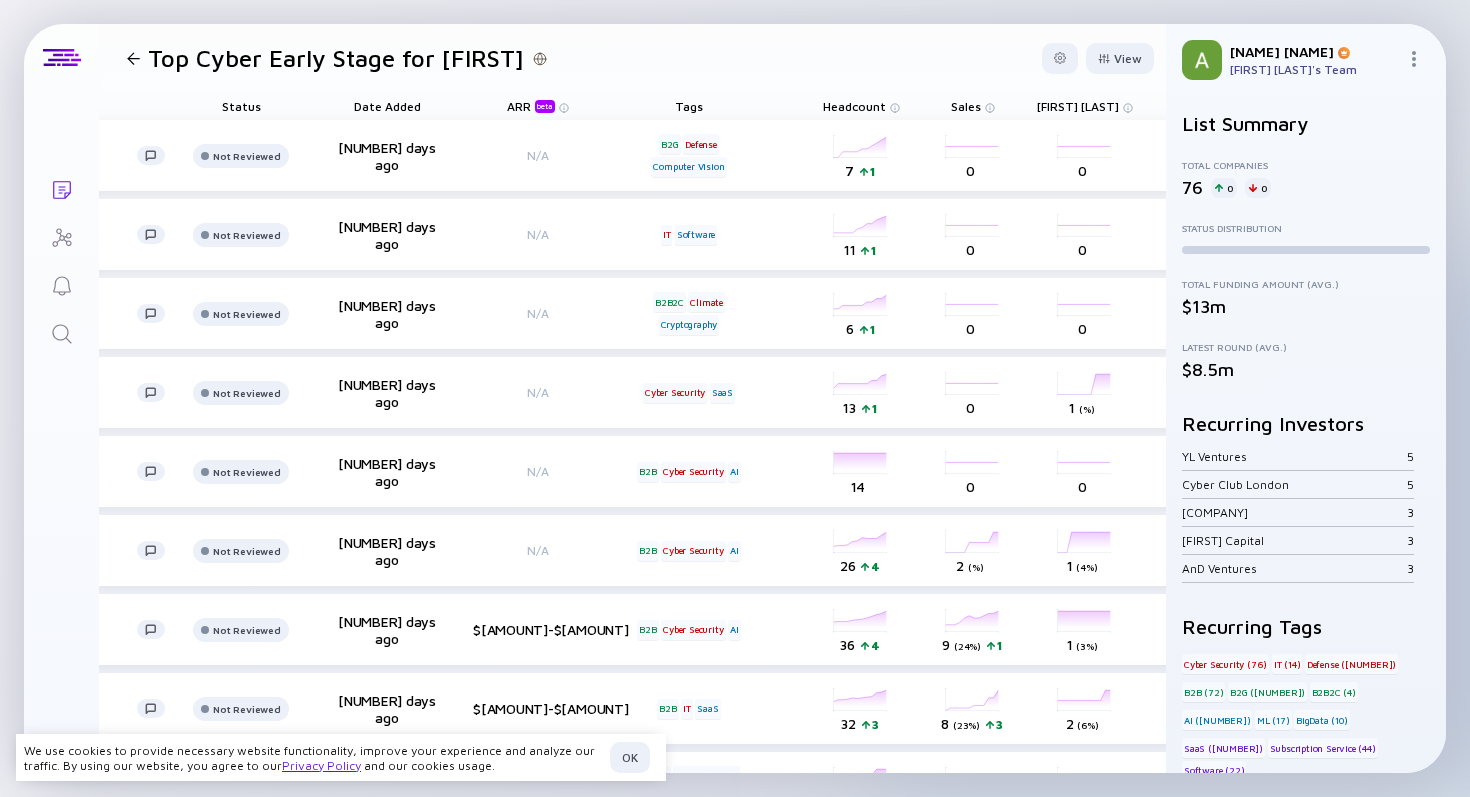 scroll, scrollTop: 0, scrollLeft: 0, axis: both 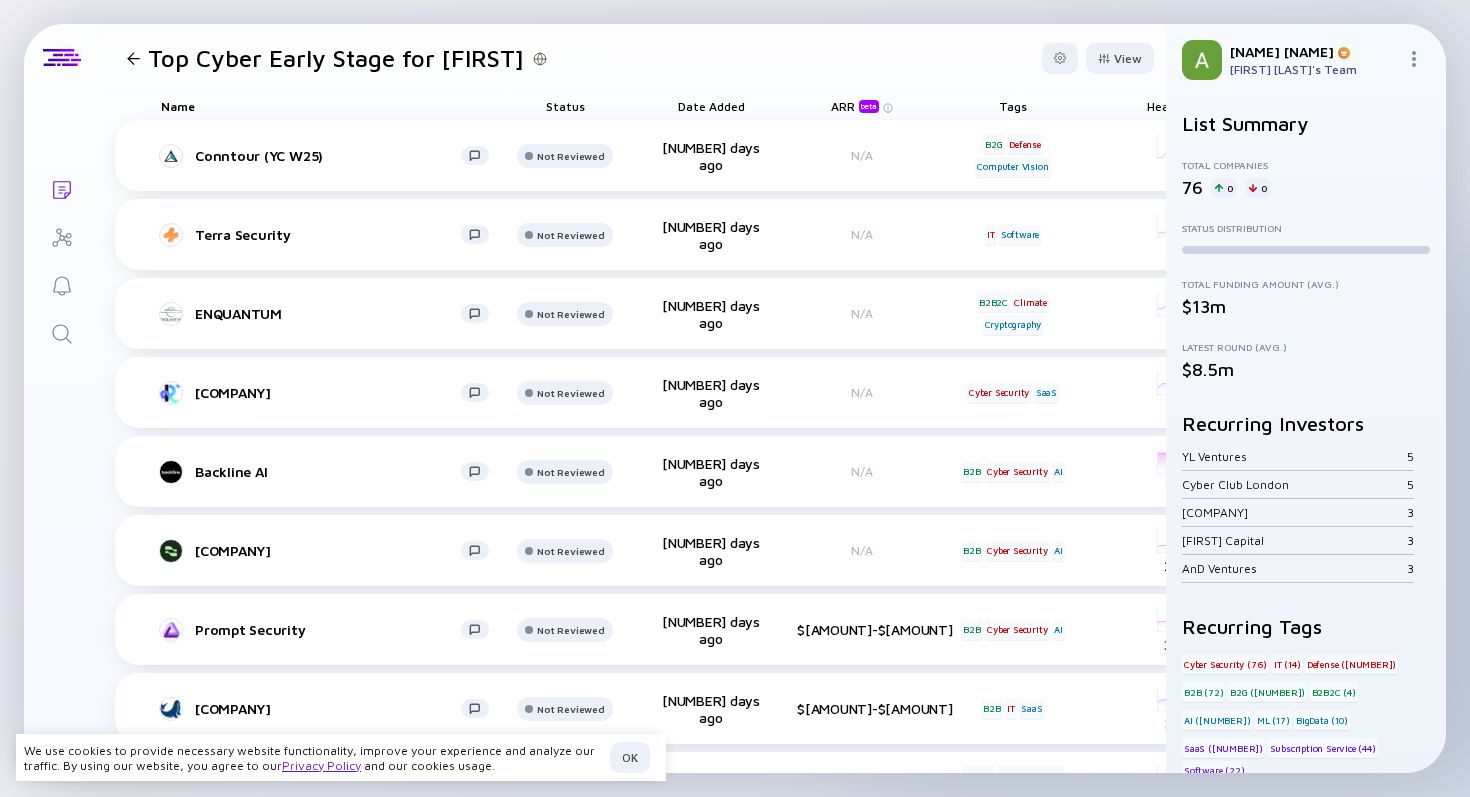 click on "Top Cyber Early Stage for [FIRST]" at bounding box center (336, 58) 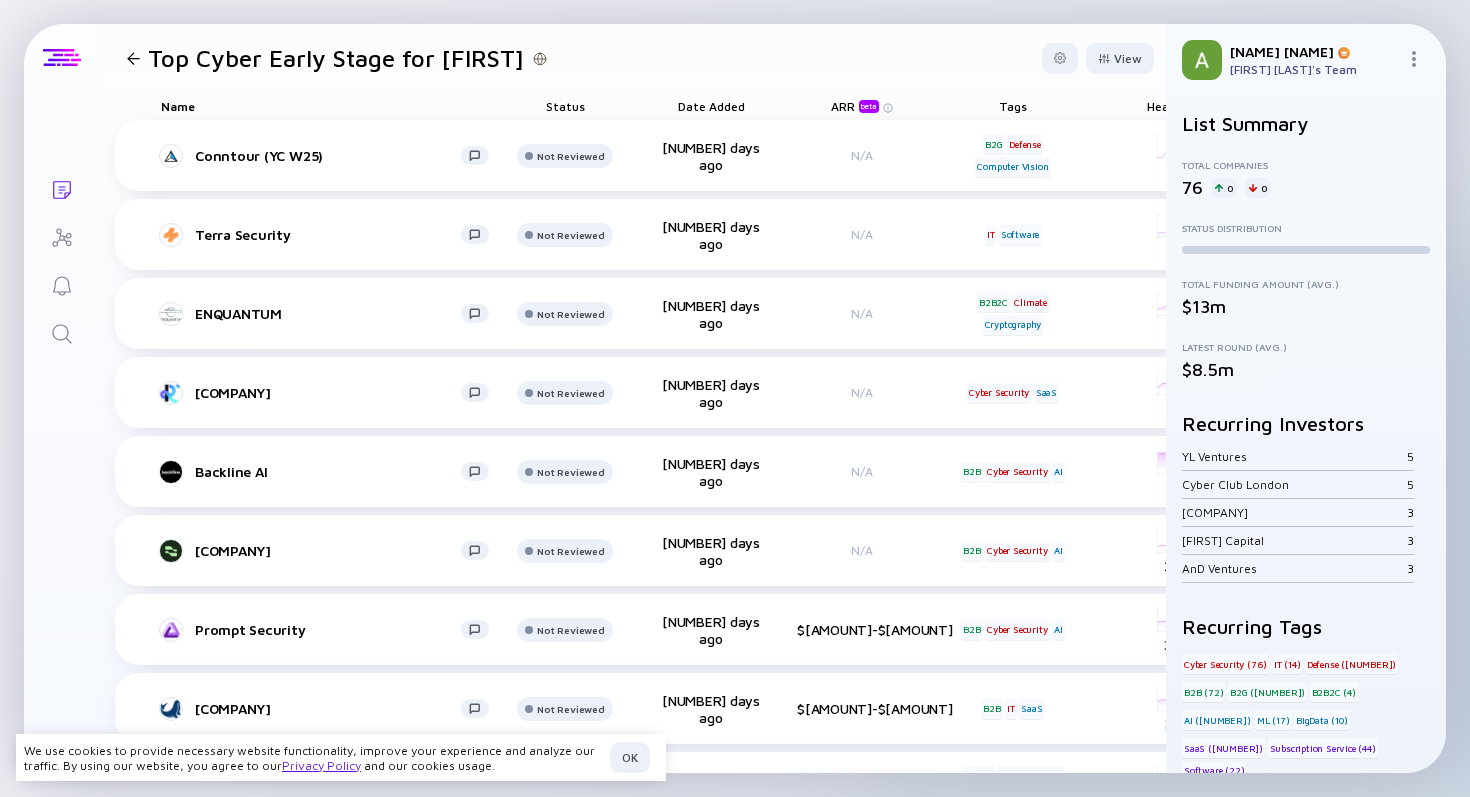 click at bounding box center [62, 58] 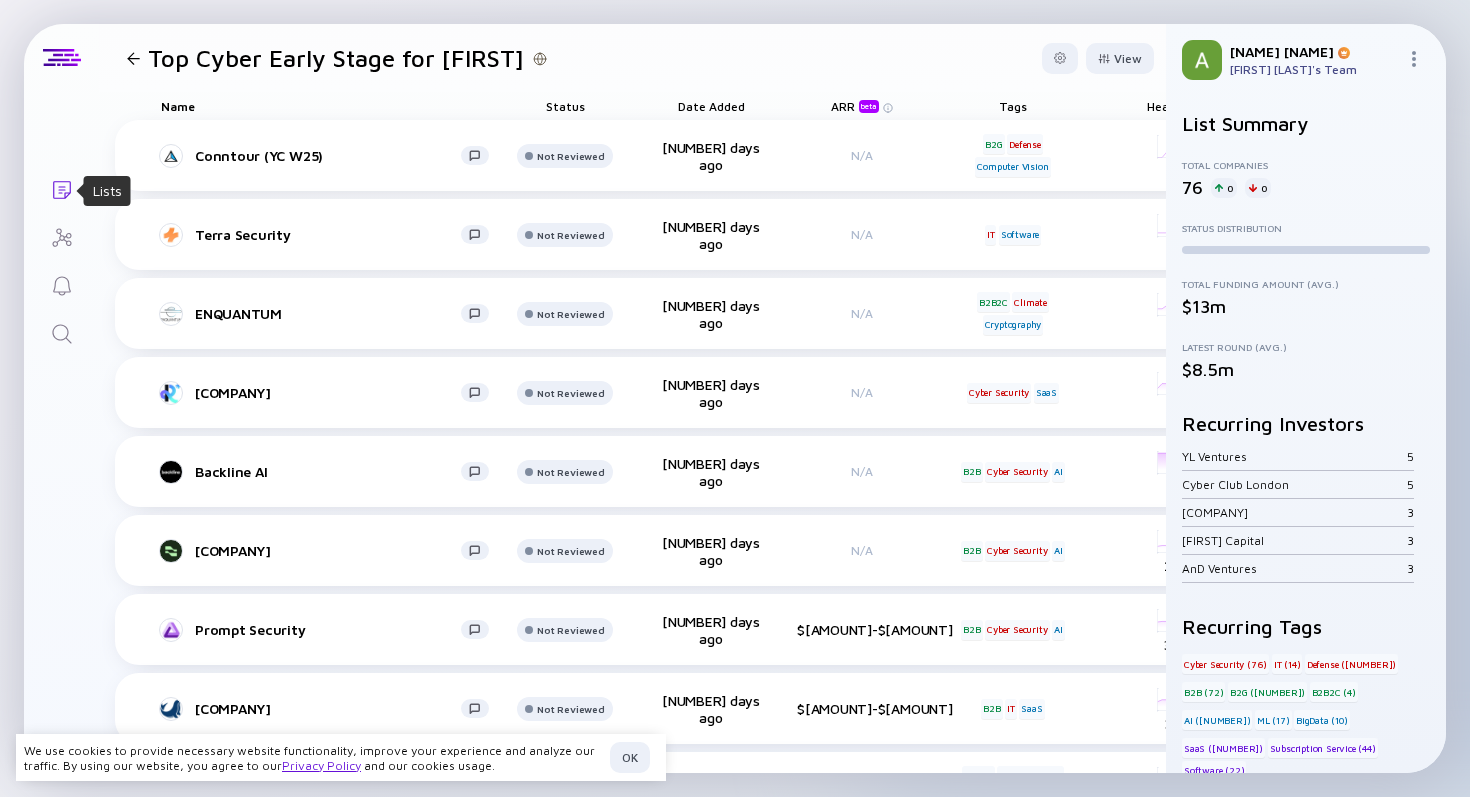 click on "Lists" at bounding box center [62, 190] 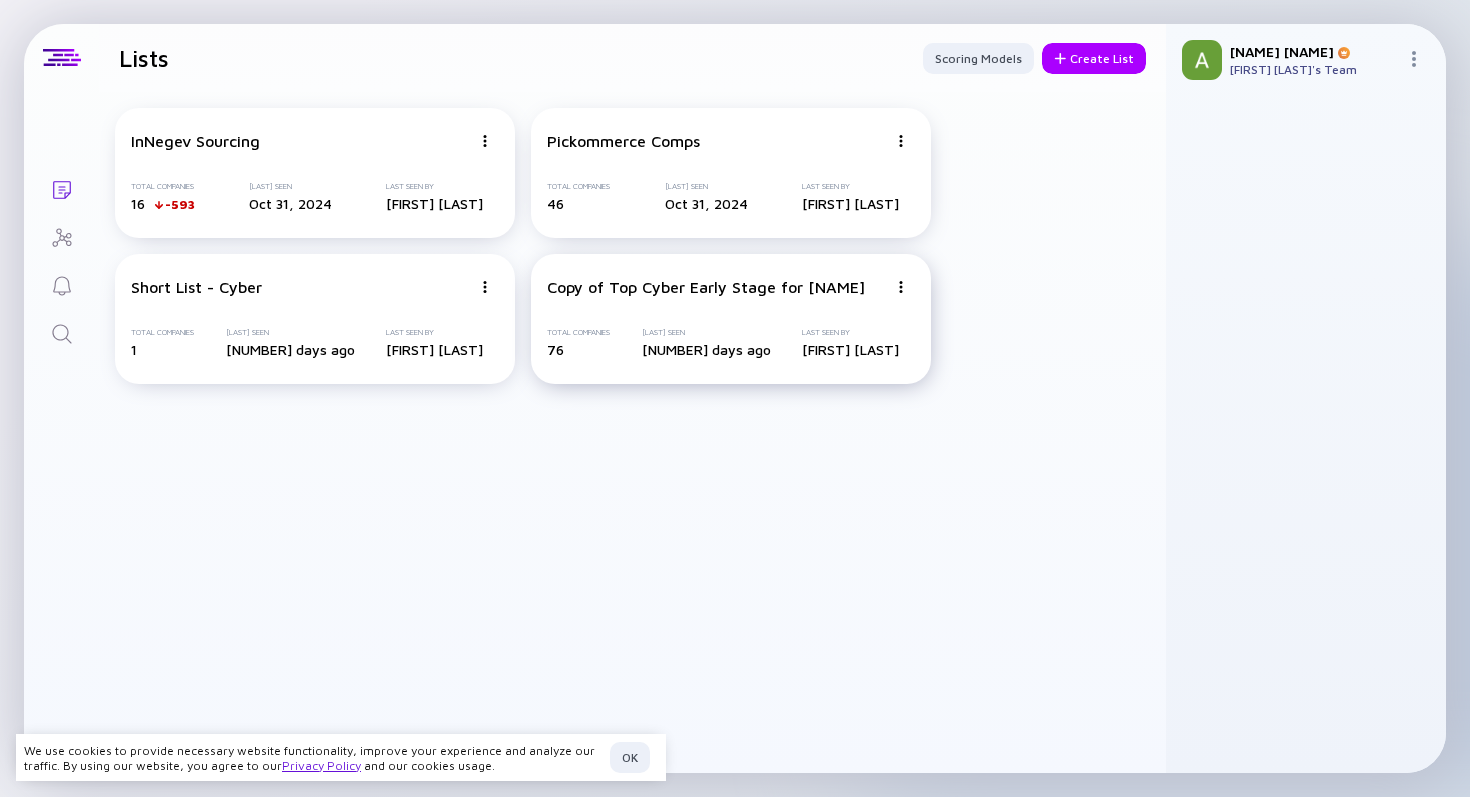 click at bounding box center [485, 141] 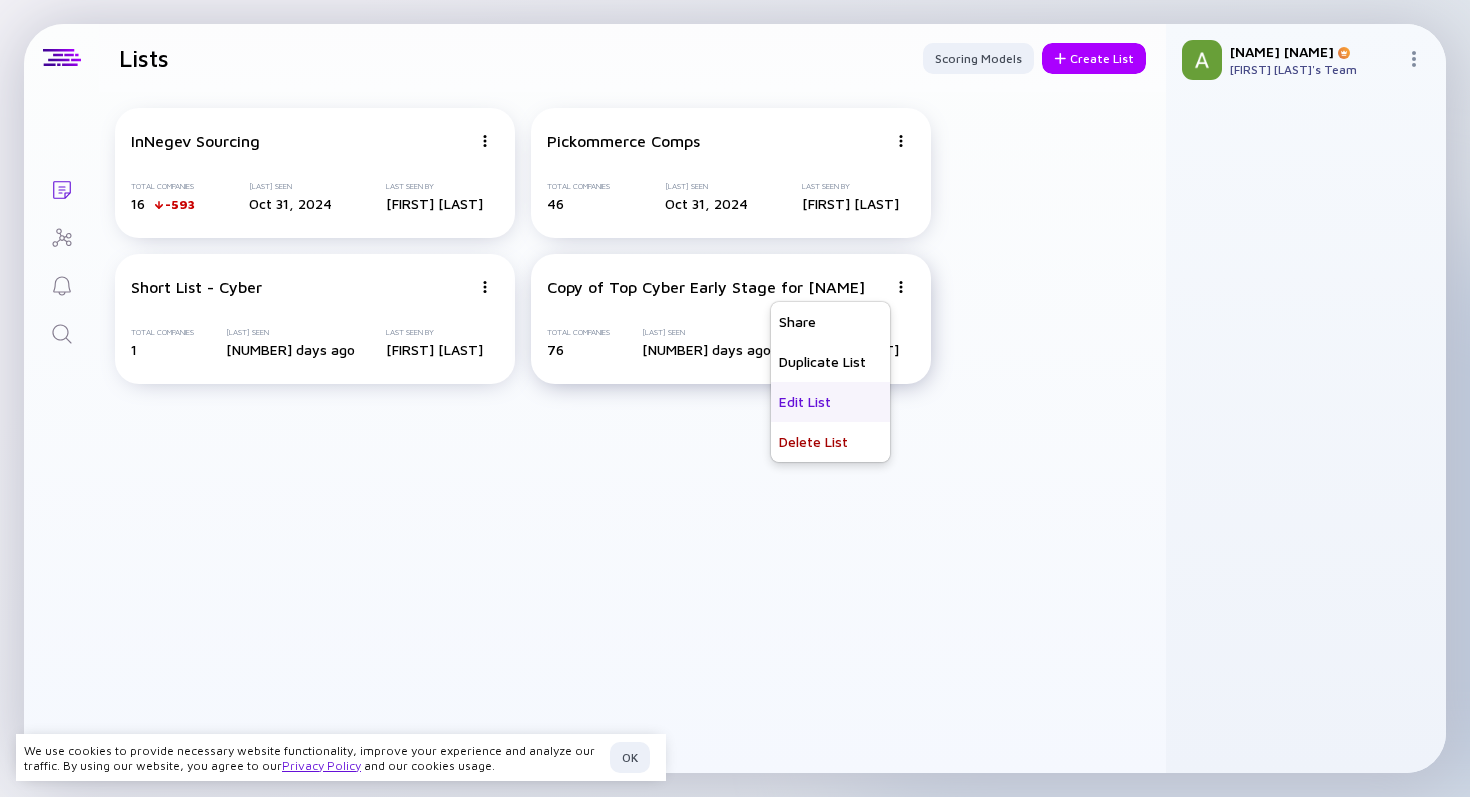 click on "Edit List" at bounding box center (830, 402) 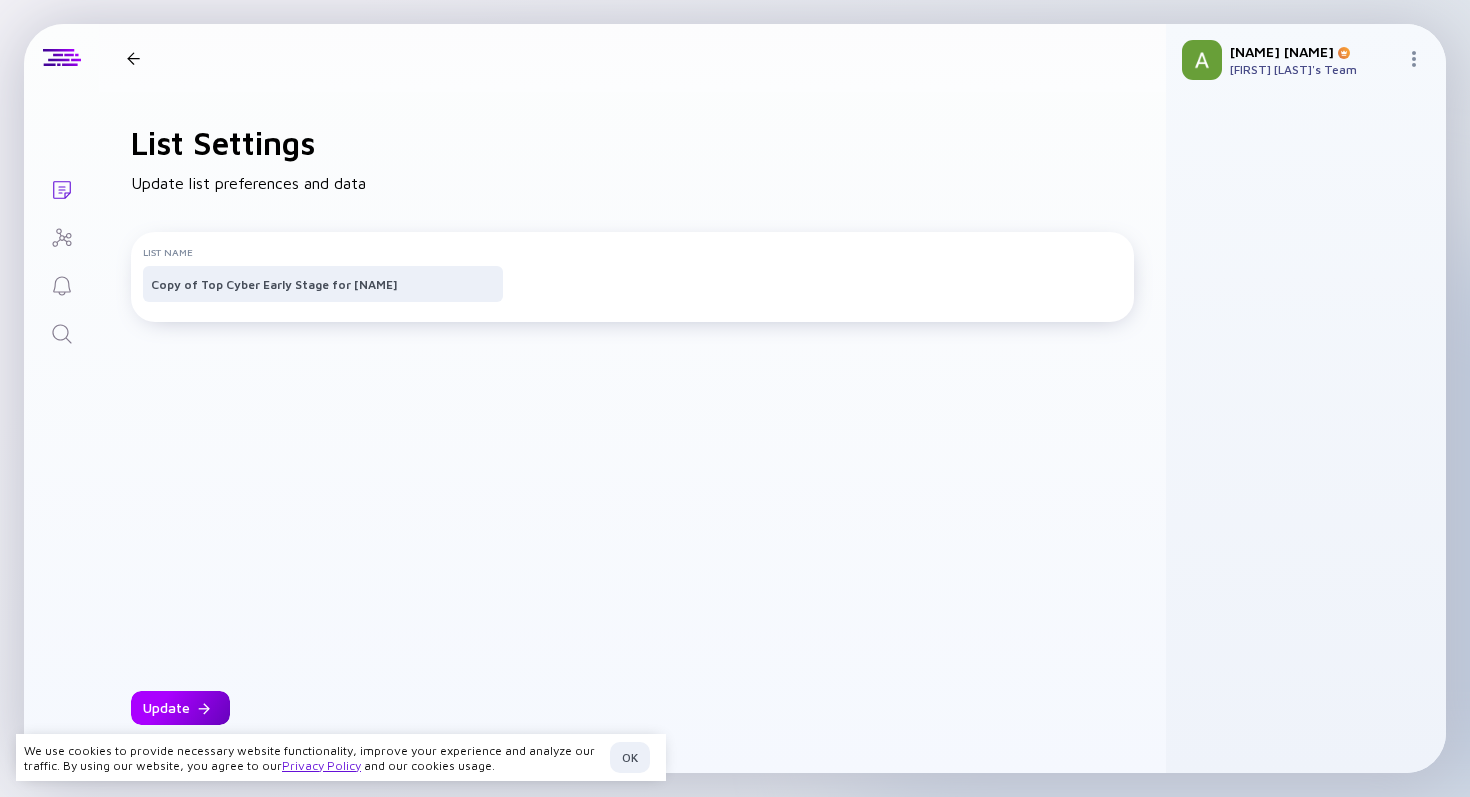 click on "Update" at bounding box center (180, 708) 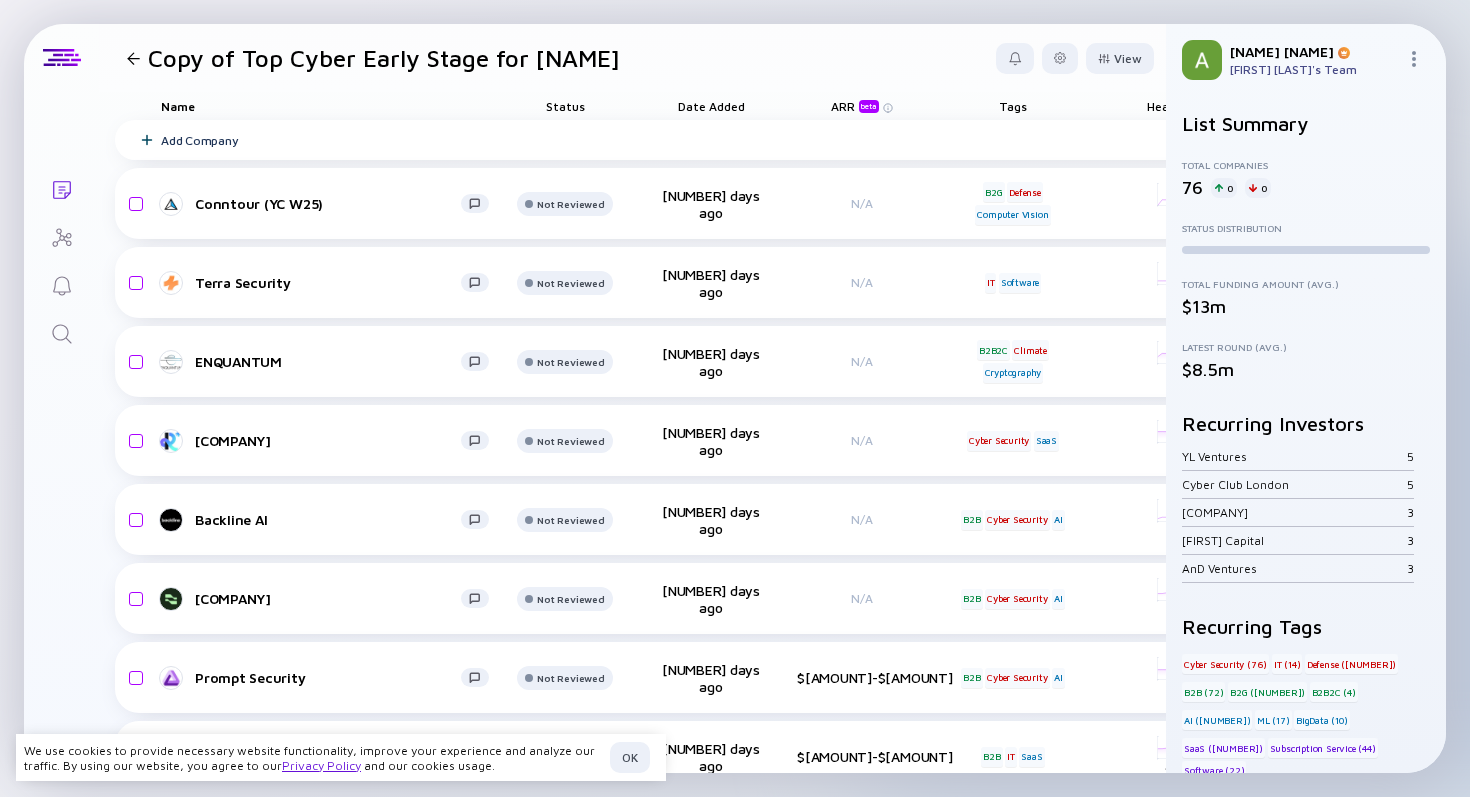 scroll, scrollTop: 0, scrollLeft: 703, axis: horizontal 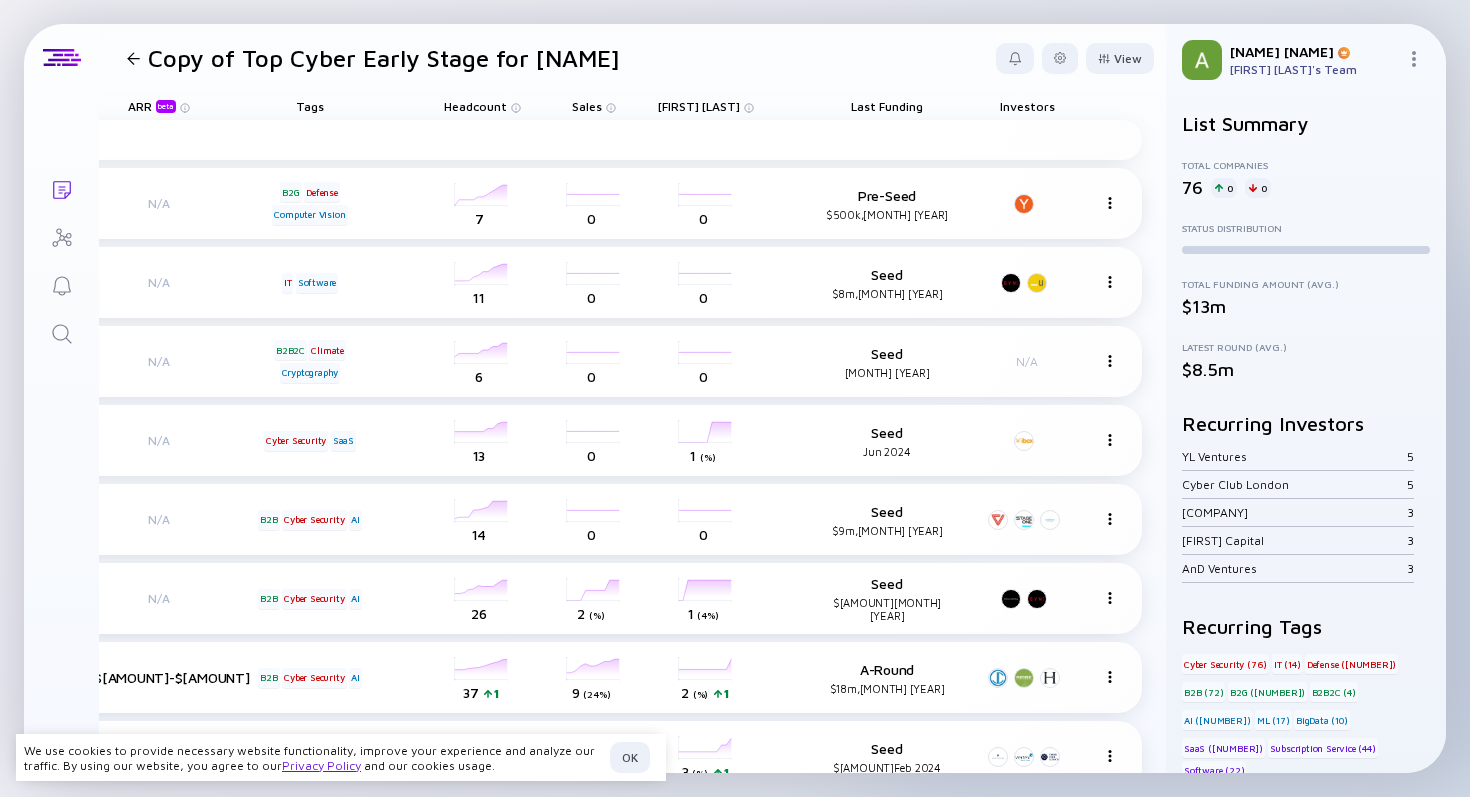 click on "[NAME] [NAME]'s Team" at bounding box center [1306, 60] 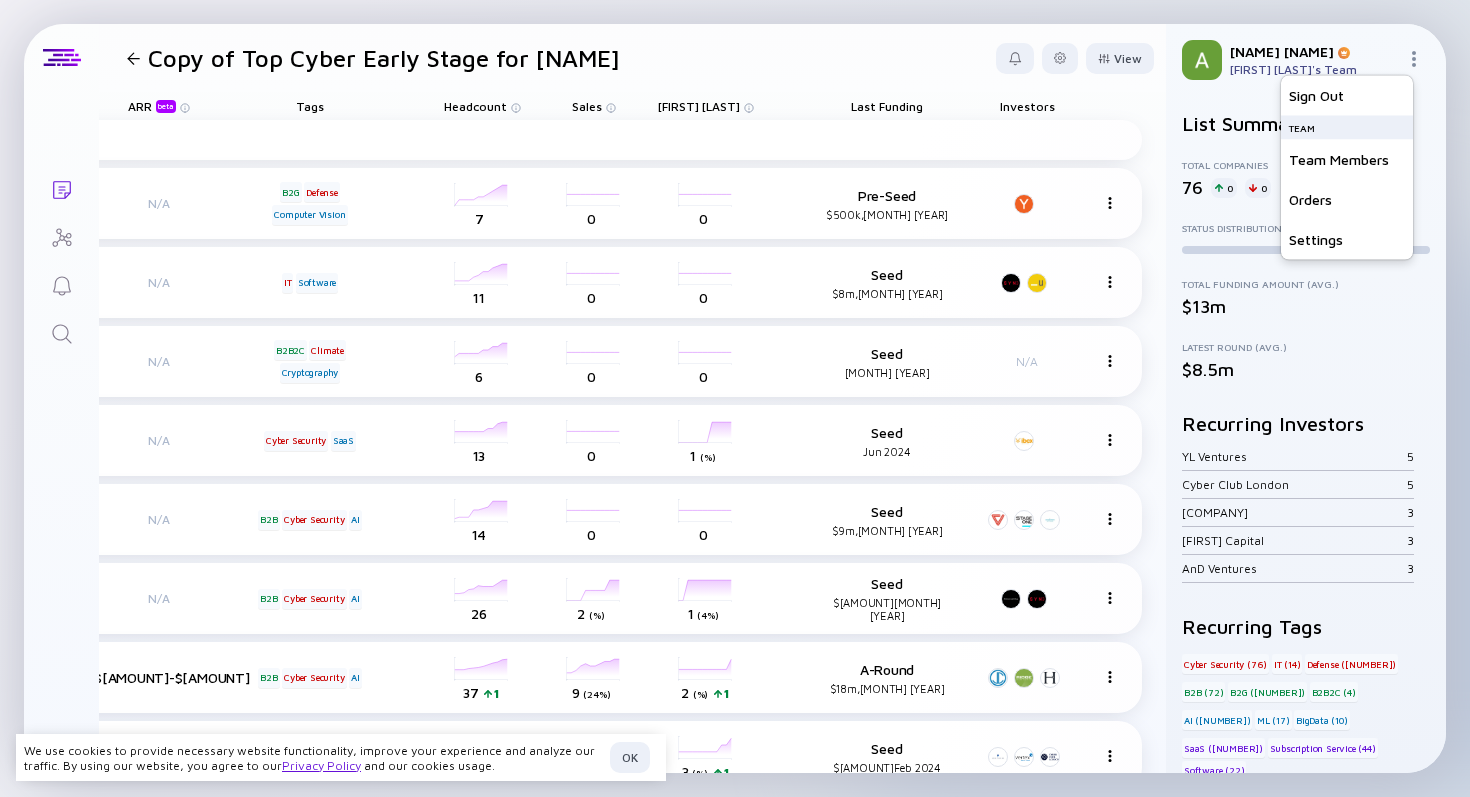 drag, startPoint x: 1357, startPoint y: 232, endPoint x: 1367, endPoint y: 373, distance: 141.35417 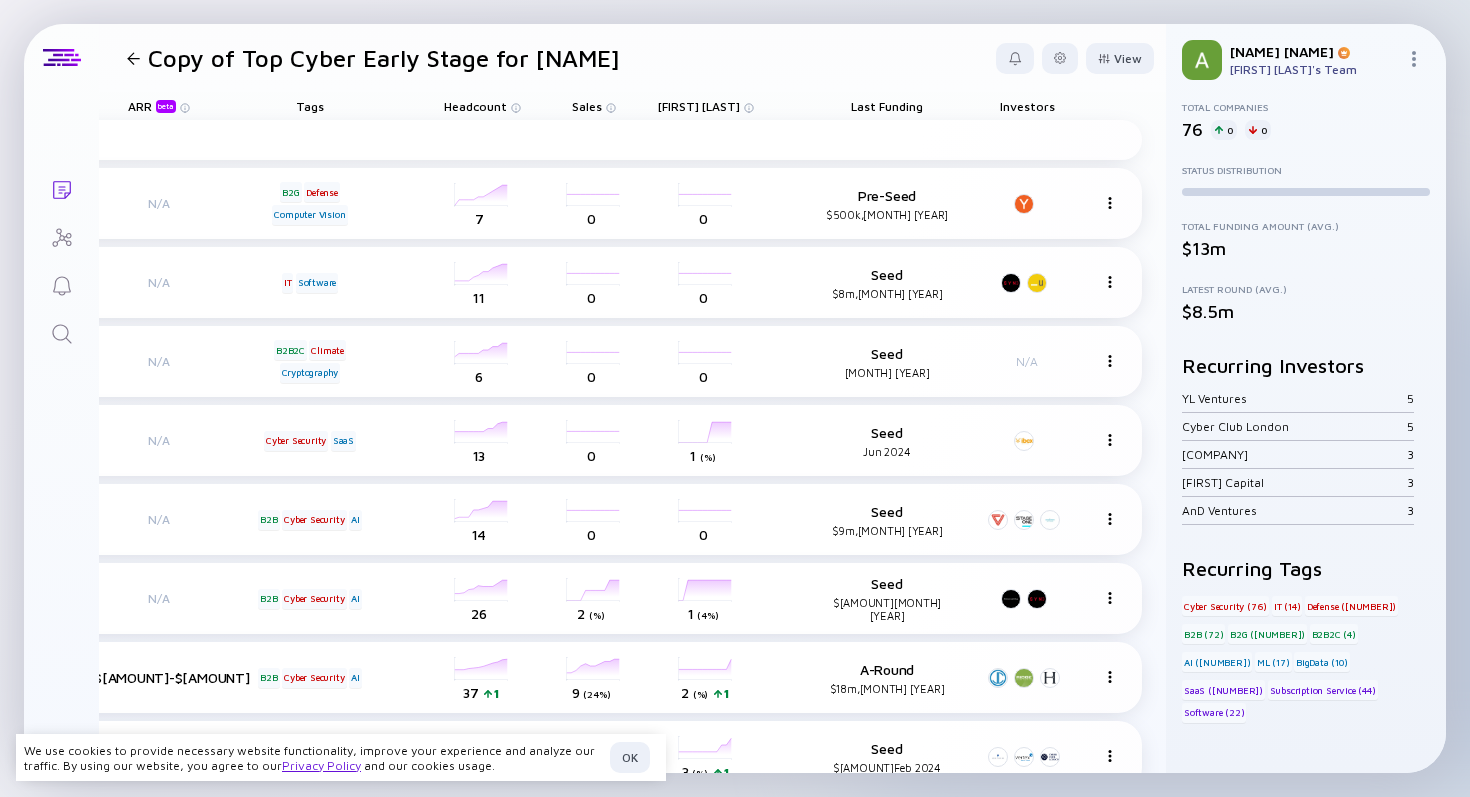 scroll, scrollTop: 0, scrollLeft: 0, axis: both 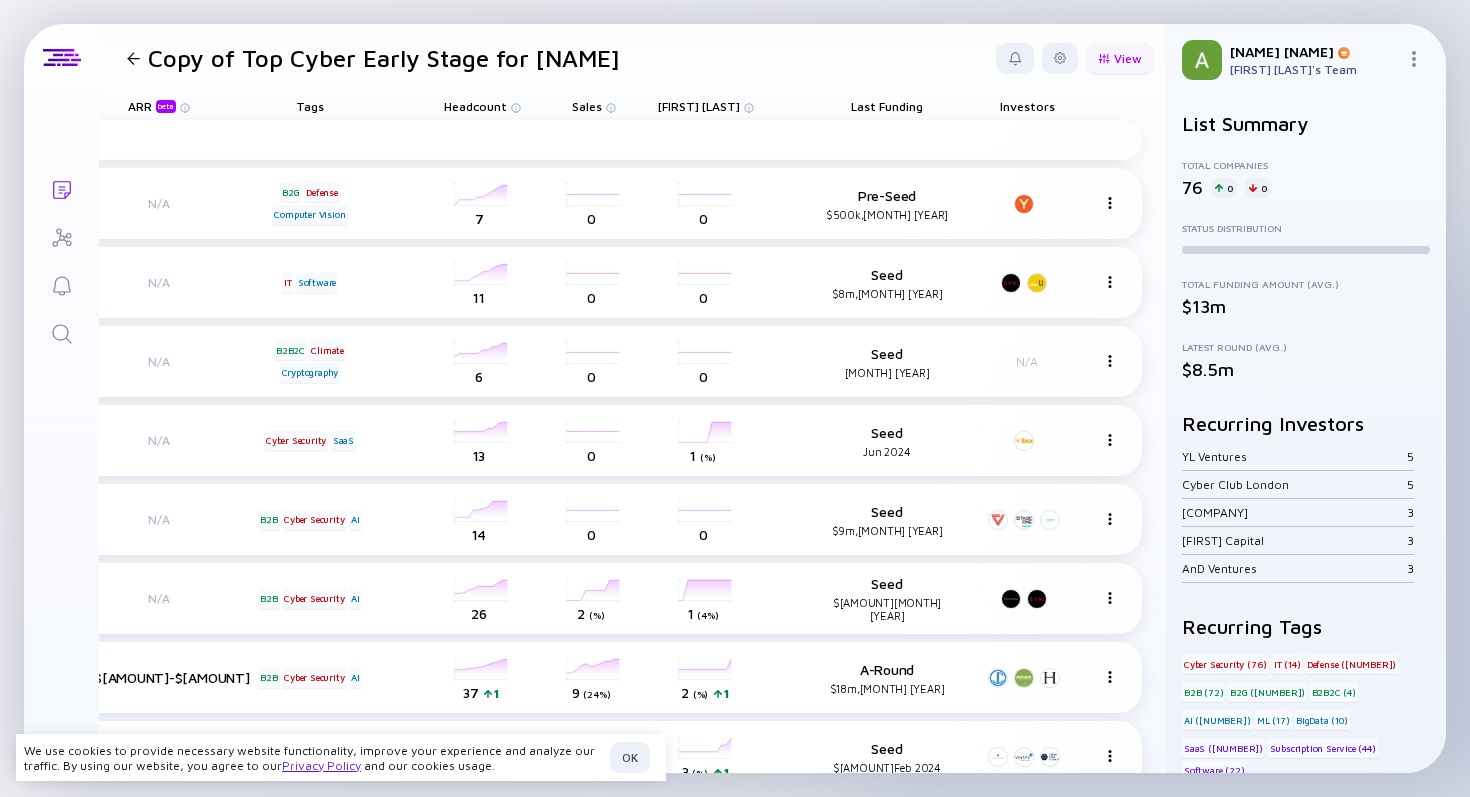 click on "View" at bounding box center (1060, 58) 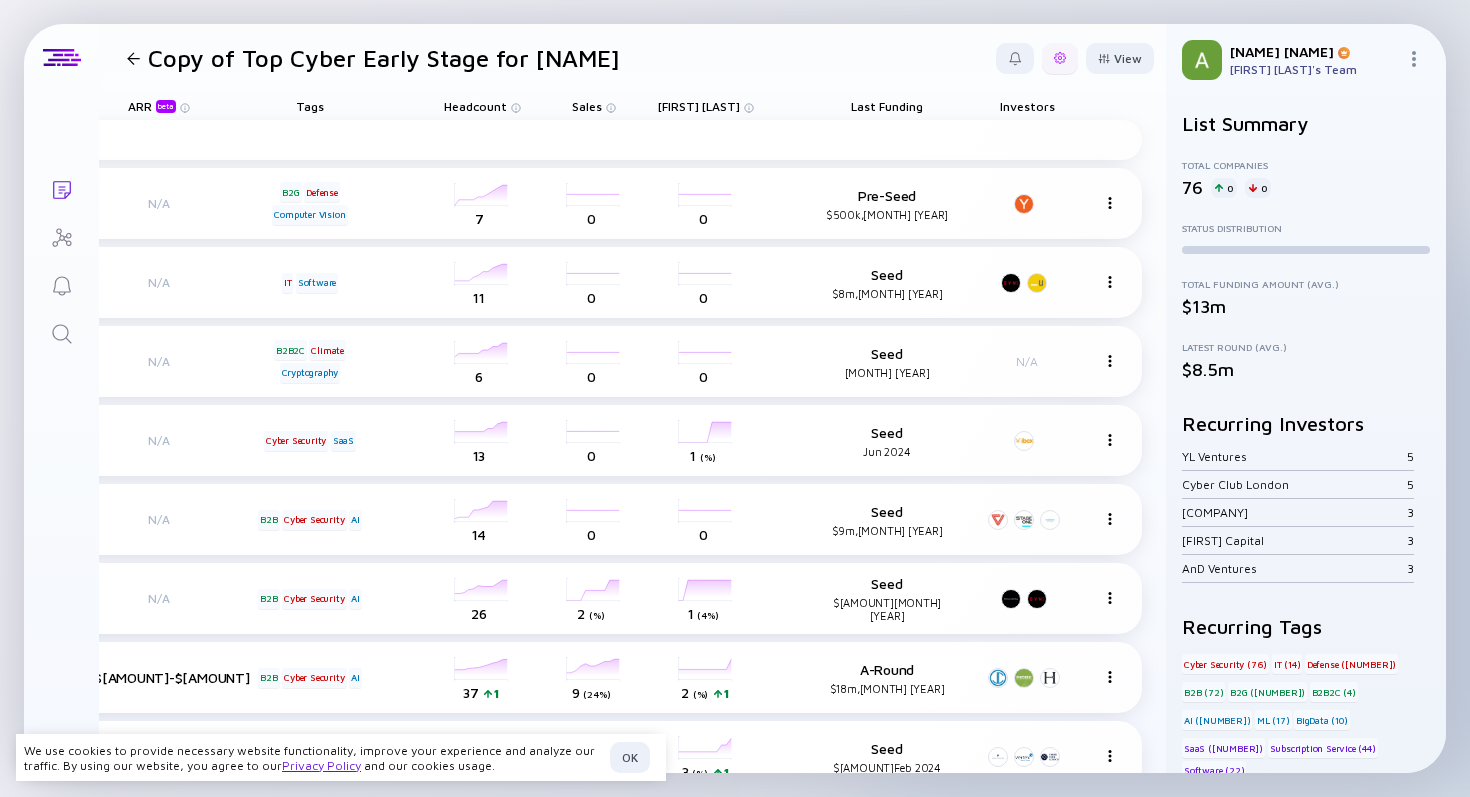 click at bounding box center (1060, 58) 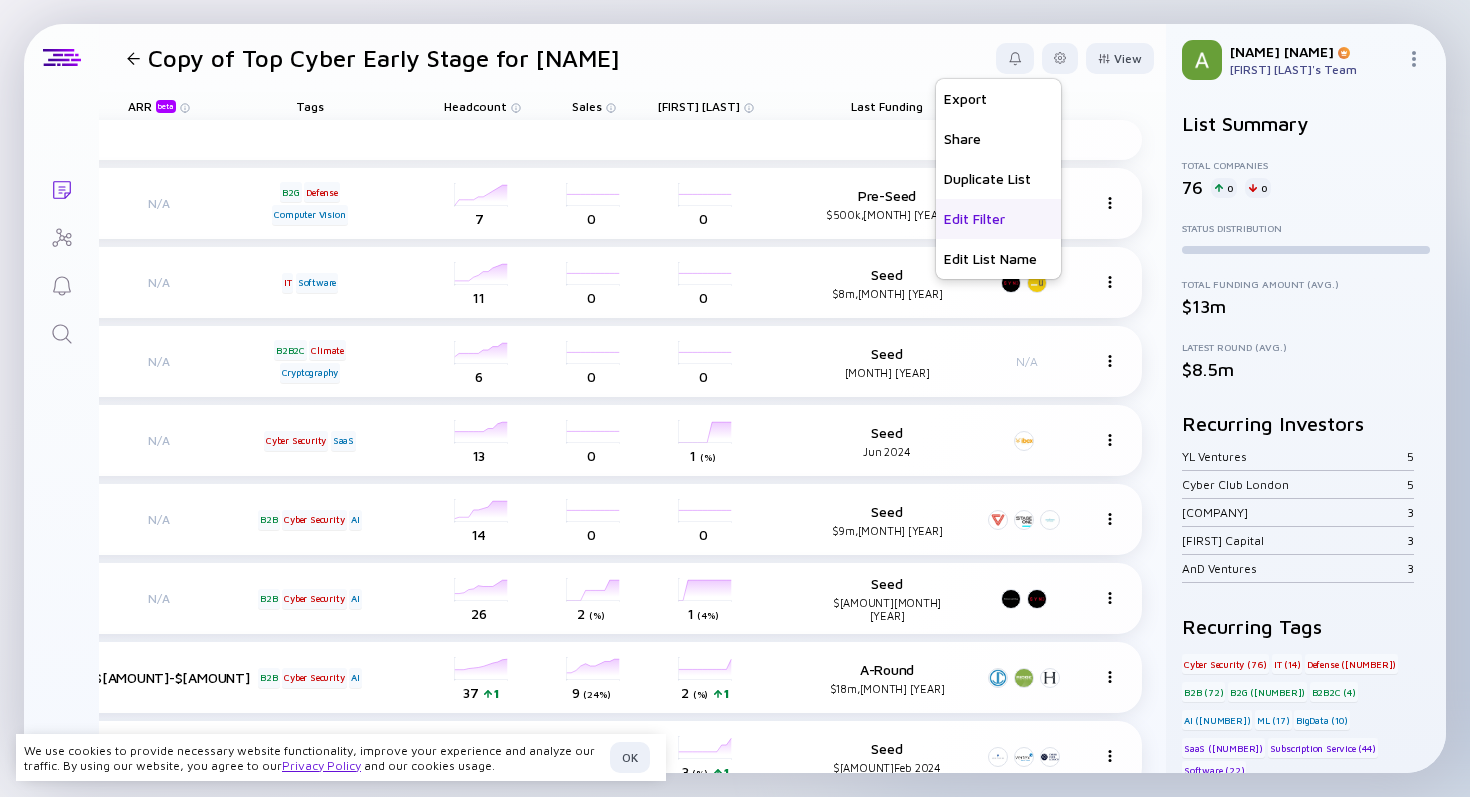 click on "Edit Filter" at bounding box center [998, 219] 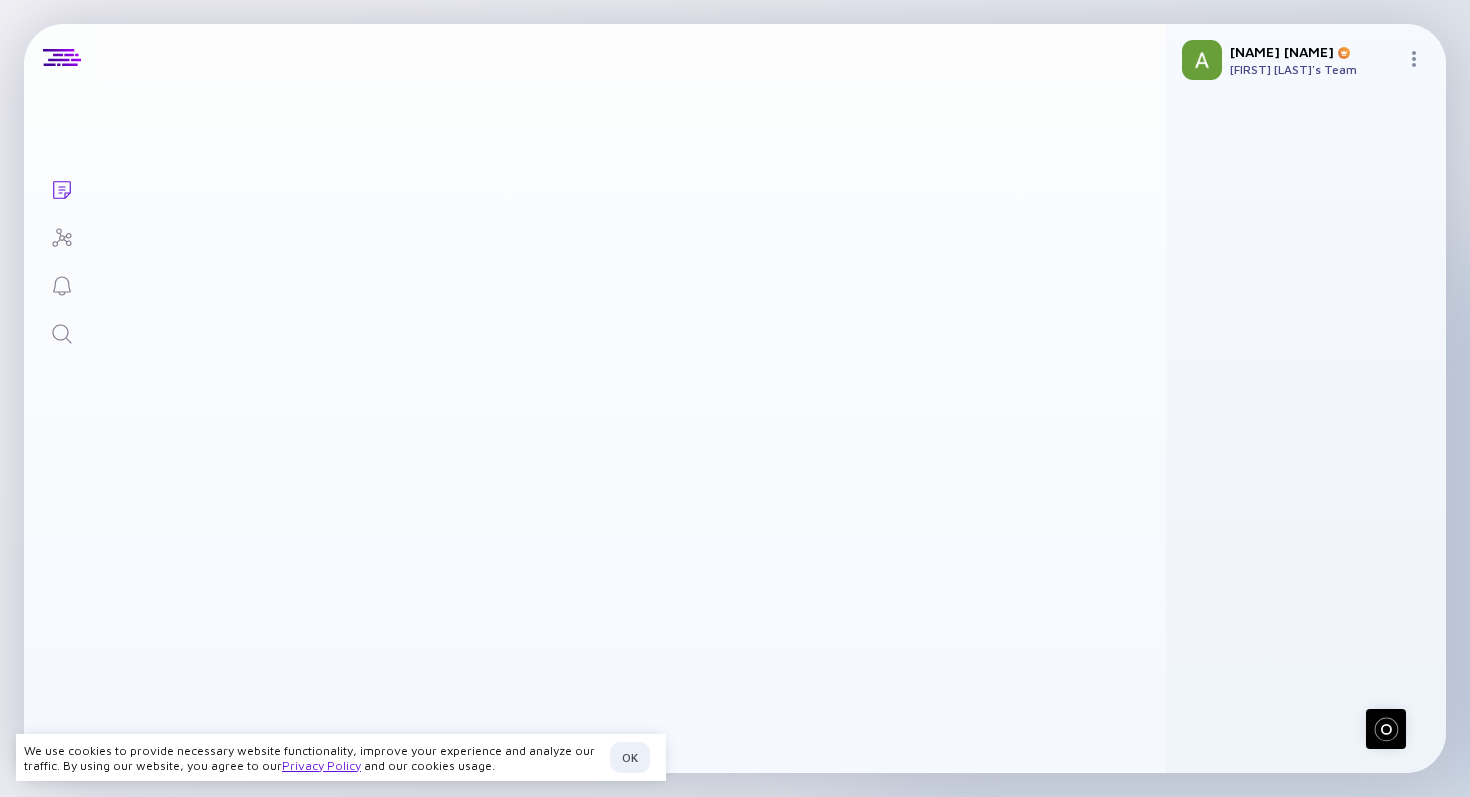 scroll, scrollTop: 0, scrollLeft: 0, axis: both 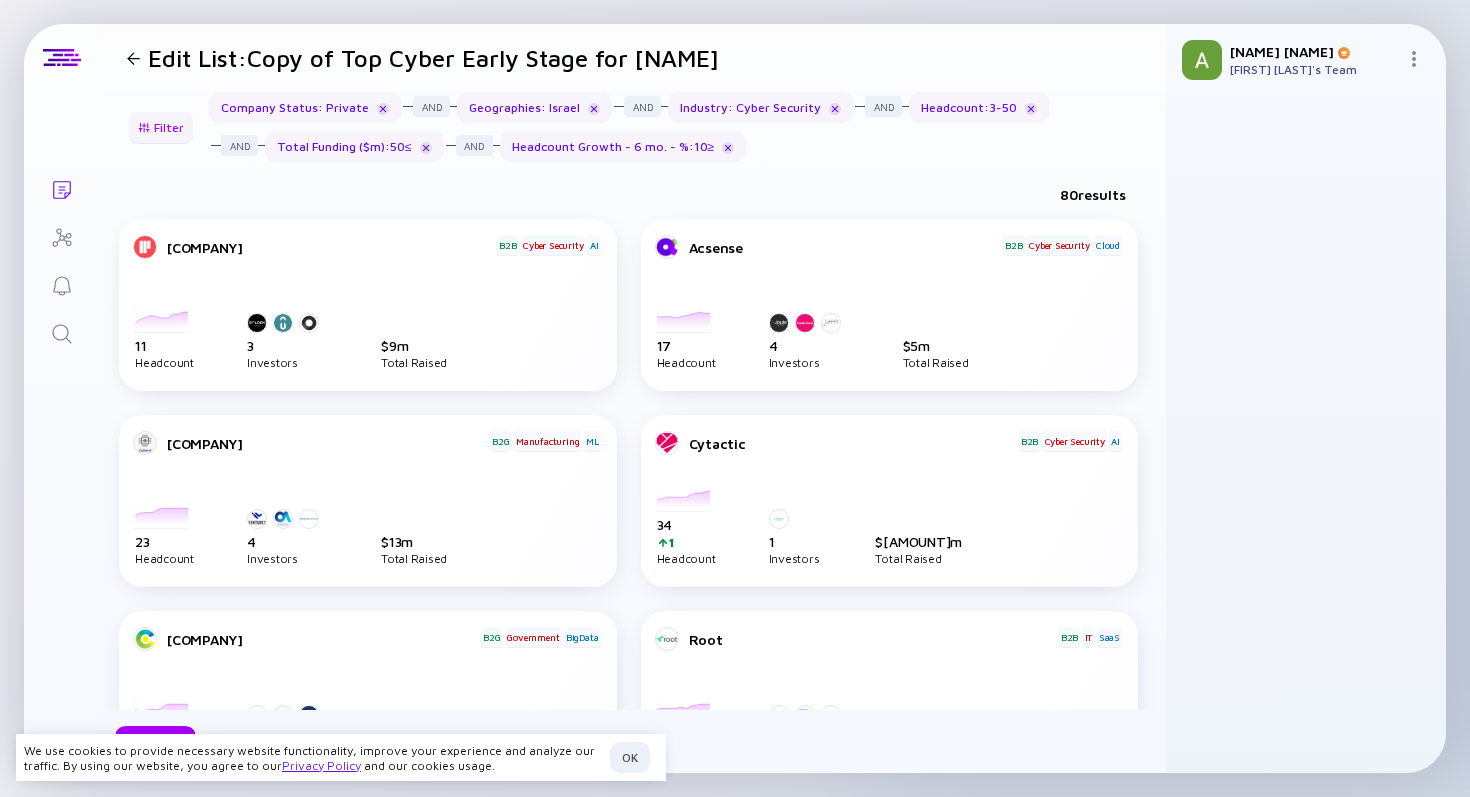 click on "Filter" at bounding box center (161, 127) 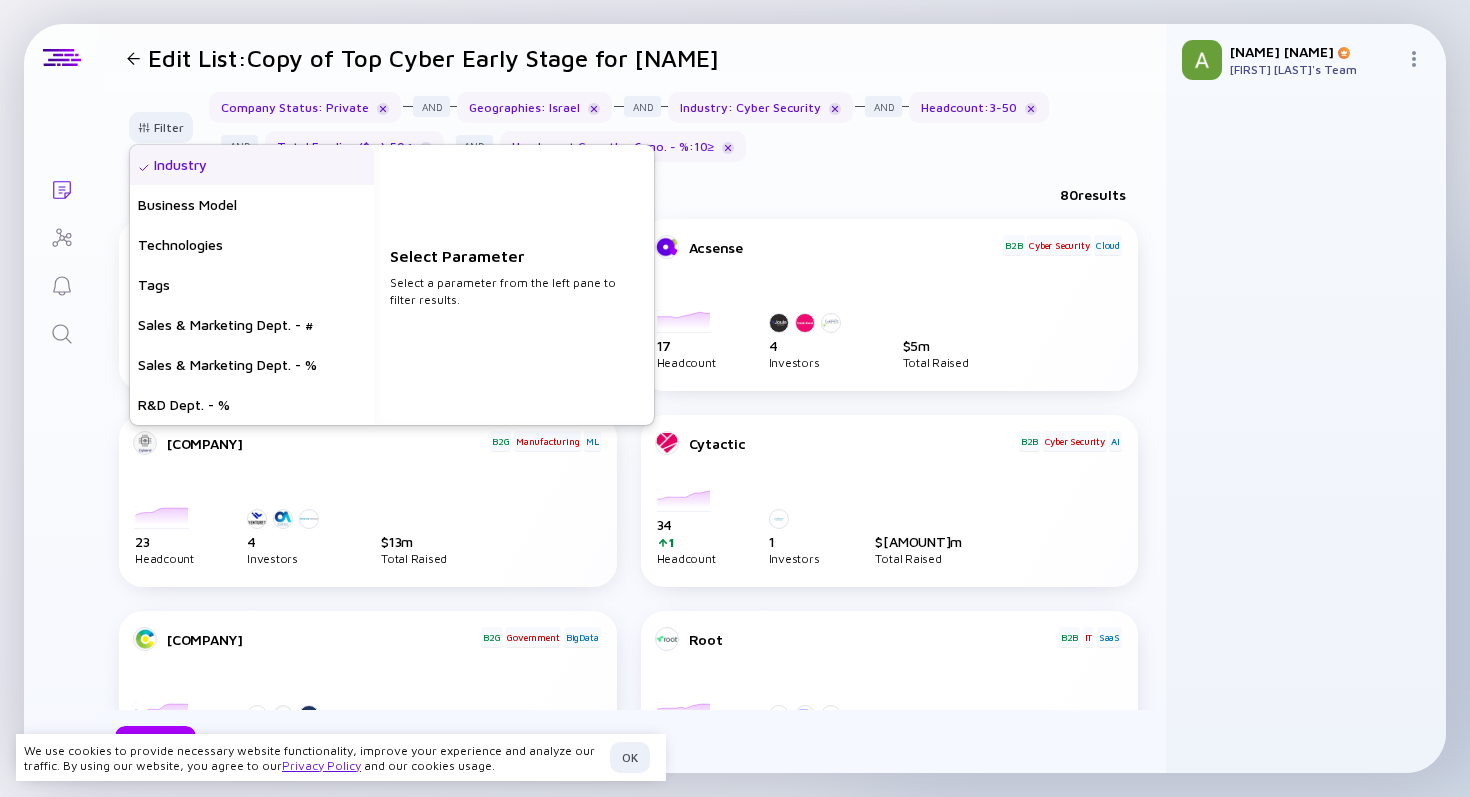 scroll, scrollTop: 493, scrollLeft: 0, axis: vertical 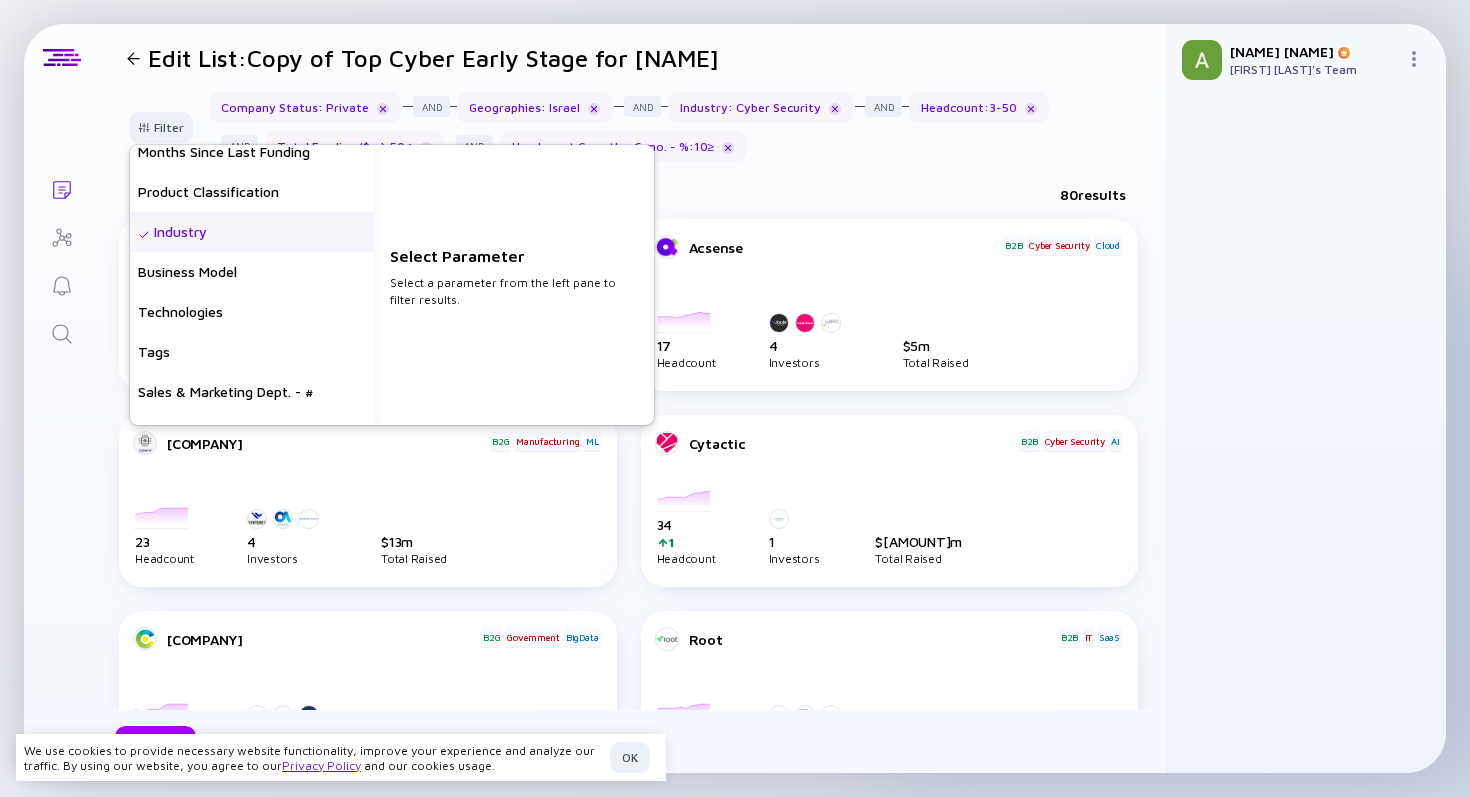 click on "Filter Headcount Headcount Growth - 3 mo. - % Headcount Growth - 6 mo. - % Headcount Growth - 12 mo. - % Company Status Investors Establishment Date Geographies Open Positions Latest Investment Round Investment Date Total Funding ($m) Months Since Last Funding Product Classification Industry Business Model Technologies Tags Sales & Marketing Dept. - # Sales & Marketing Dept. - % R&D Dept. - % Select Parameter Select a parameter from the left pane to filter results. Company Status : Private Geographies : [STATE] Industry : Cyber Security Headcount : 3 - 50 Total Funding ($m) : 50 ≤ Headcount Growth - 6 mo. - % : 10 ≥" at bounding box center [632, 135] 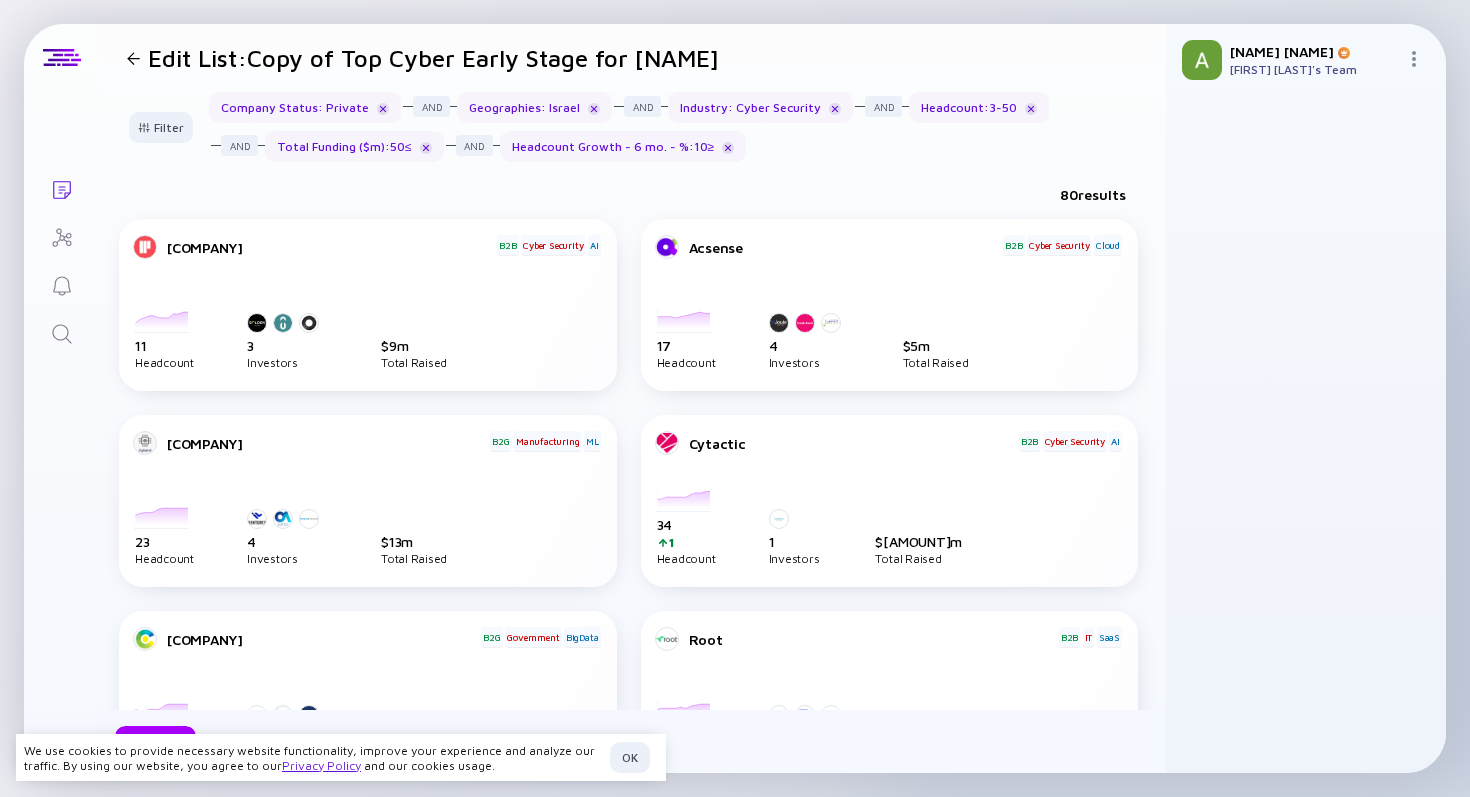 click on "Industry :   Cyber Security" at bounding box center (760, 107) 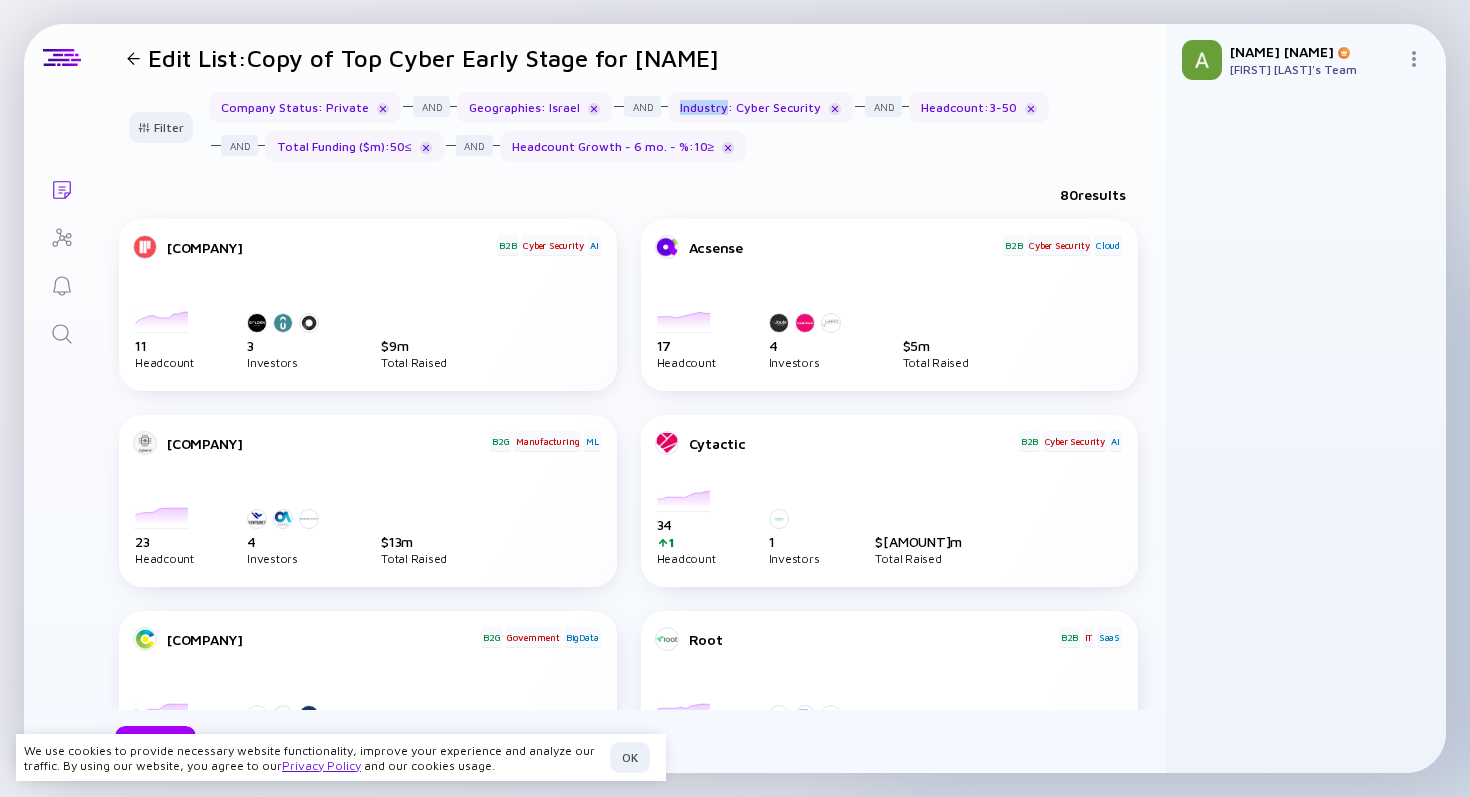 click on "Industry :   Cyber Security" at bounding box center [760, 107] 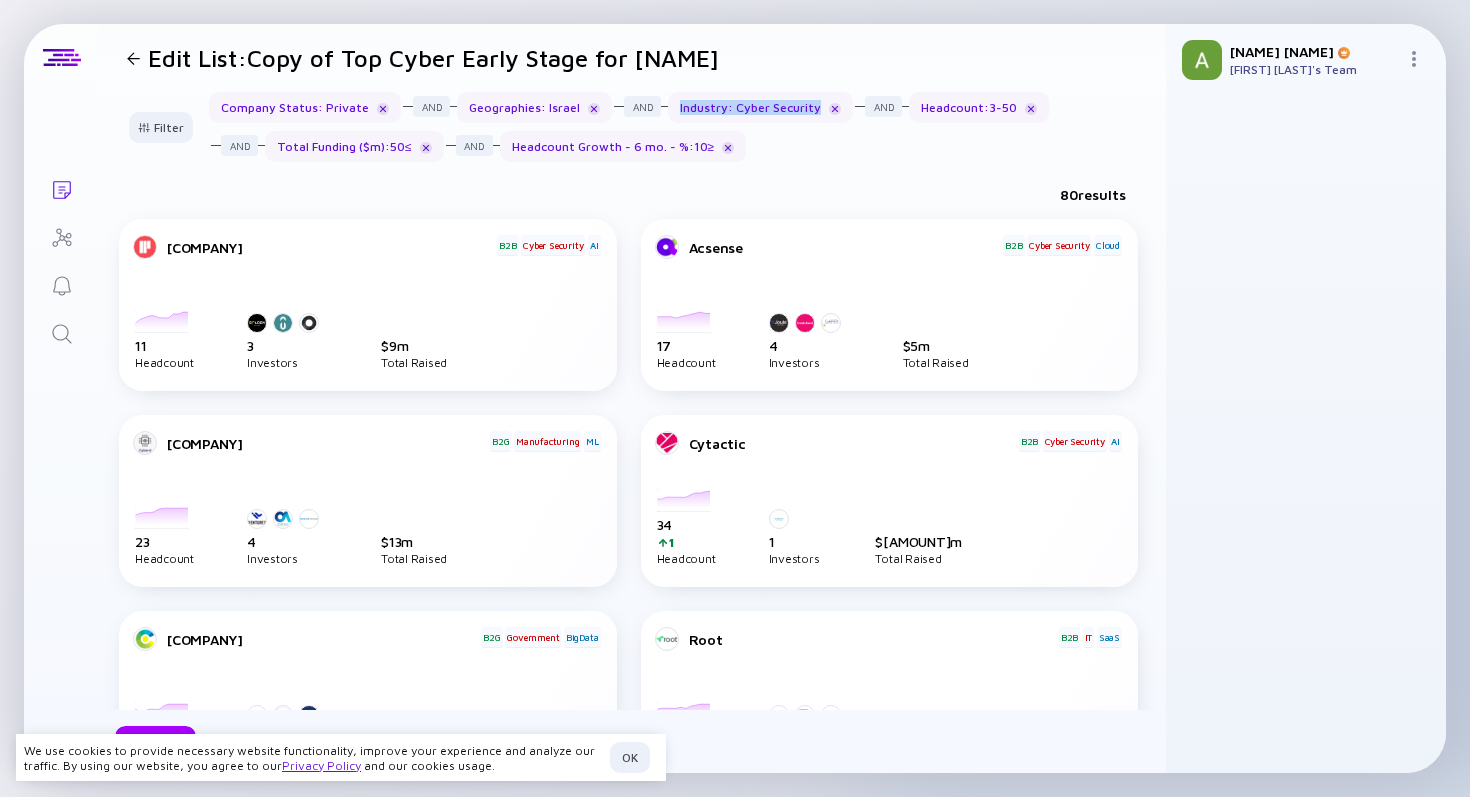 click on "Industry :   Cyber Security" at bounding box center [760, 107] 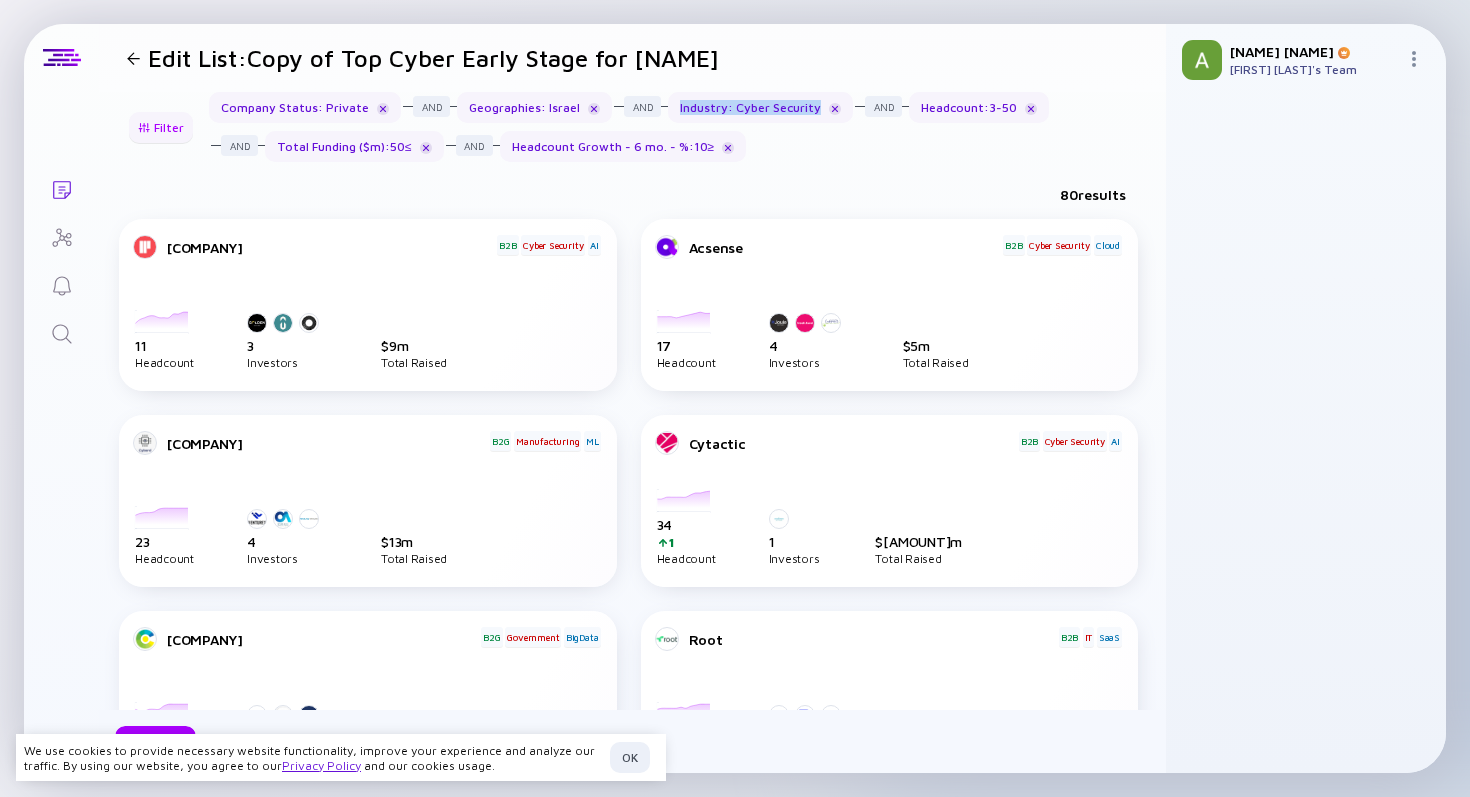 click on "Filter" at bounding box center (161, 127) 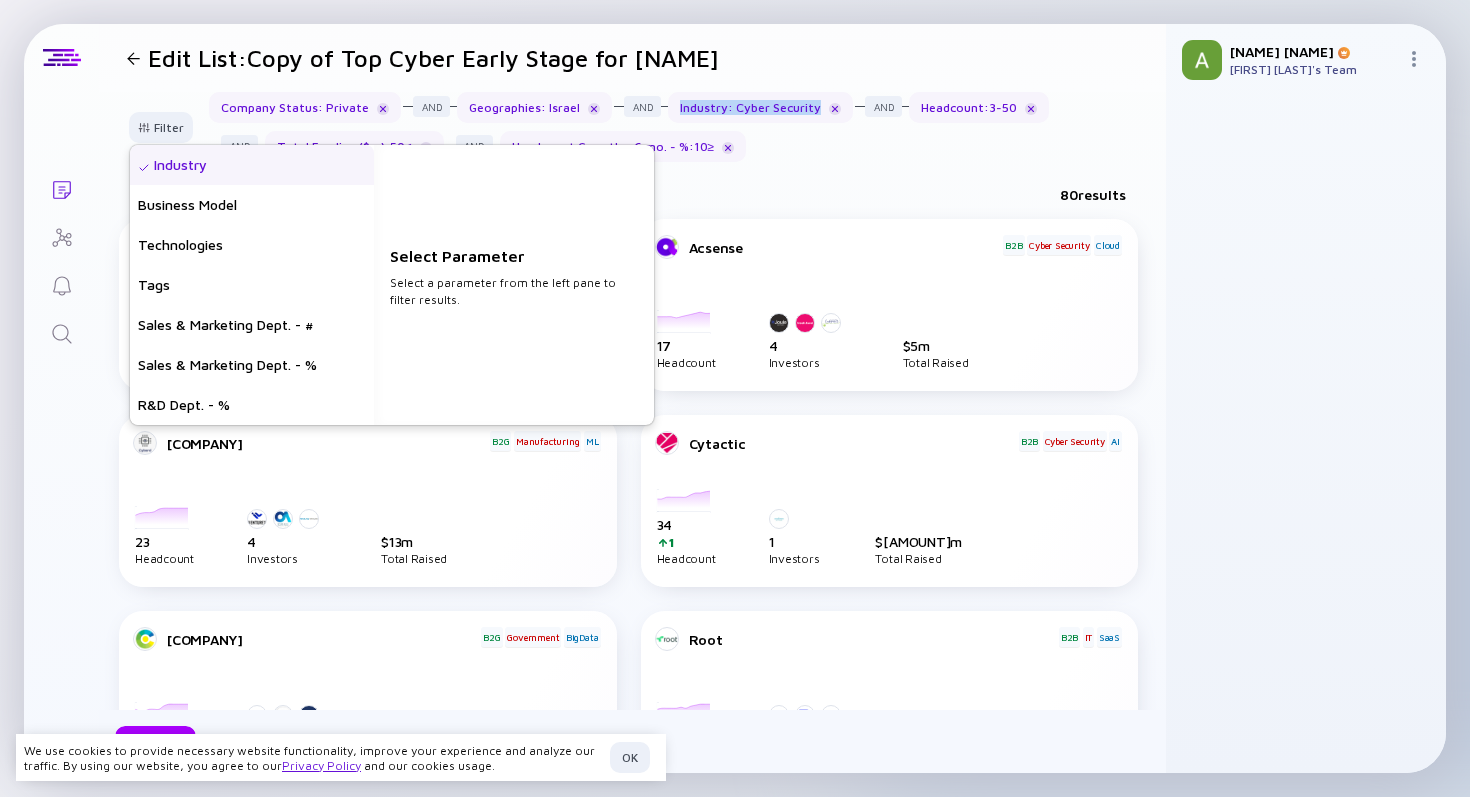 scroll, scrollTop: 454, scrollLeft: 0, axis: vertical 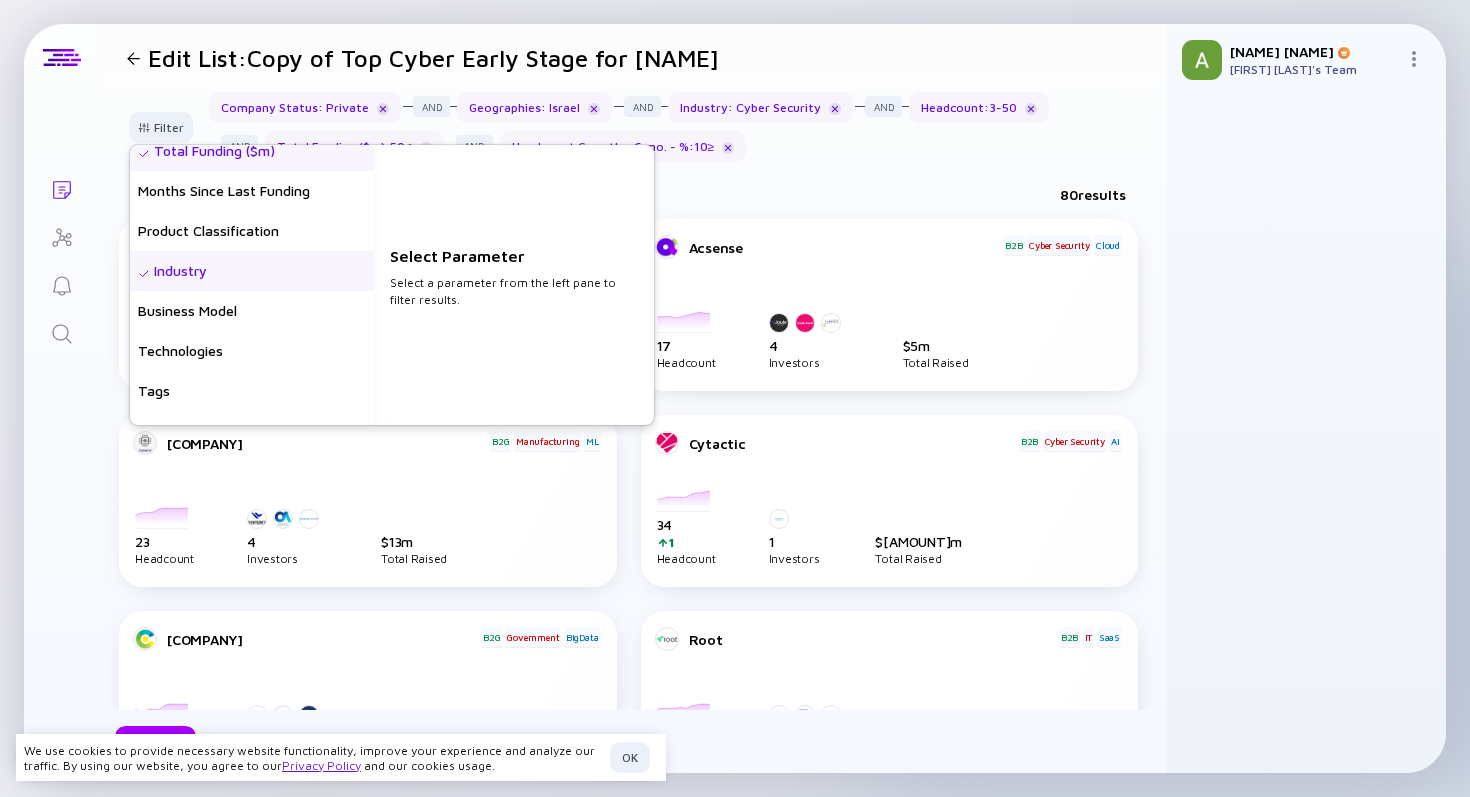 click on "Select Parameter Select a parameter from the left pane to filter results." at bounding box center (514, 285) 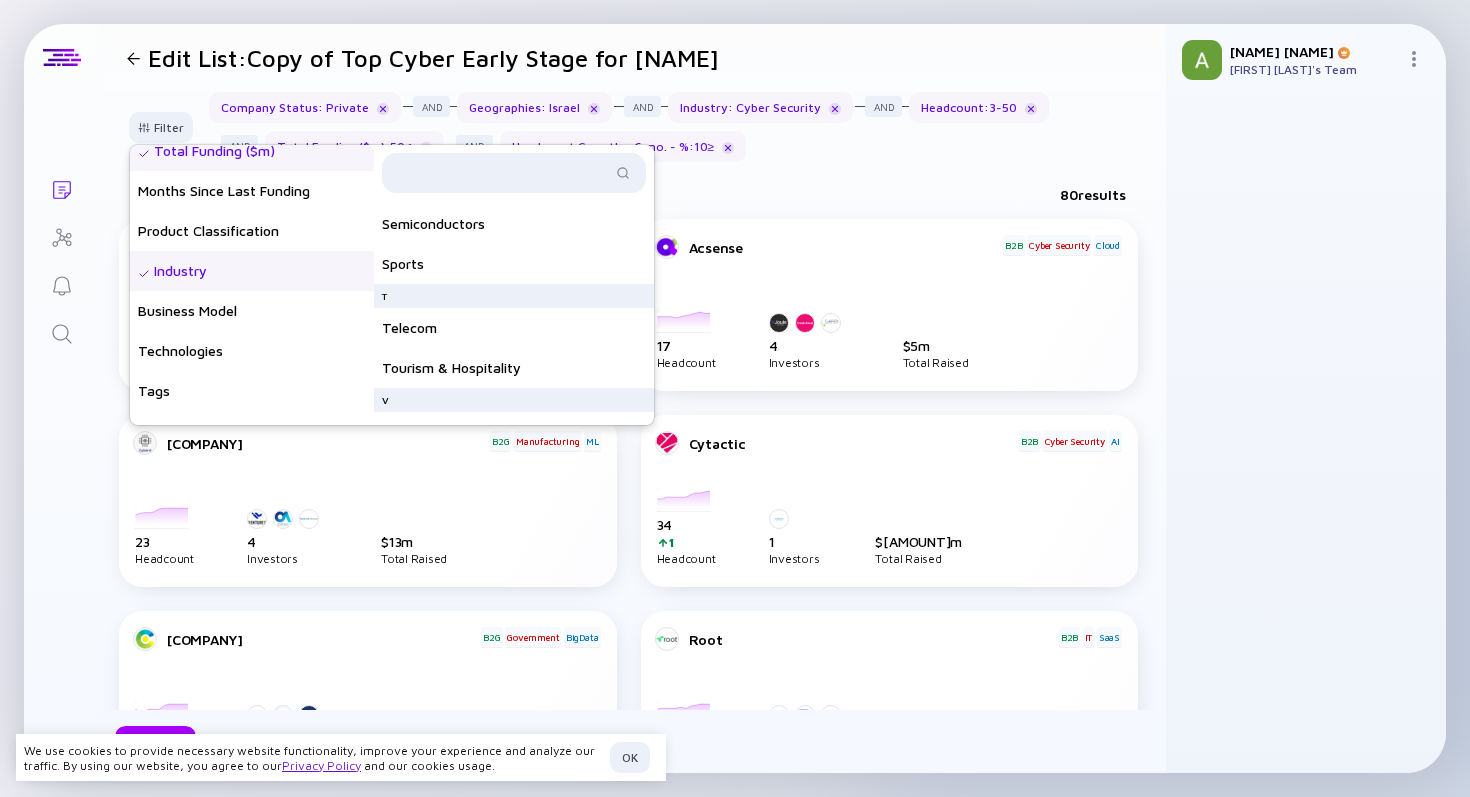 scroll, scrollTop: 0, scrollLeft: 0, axis: both 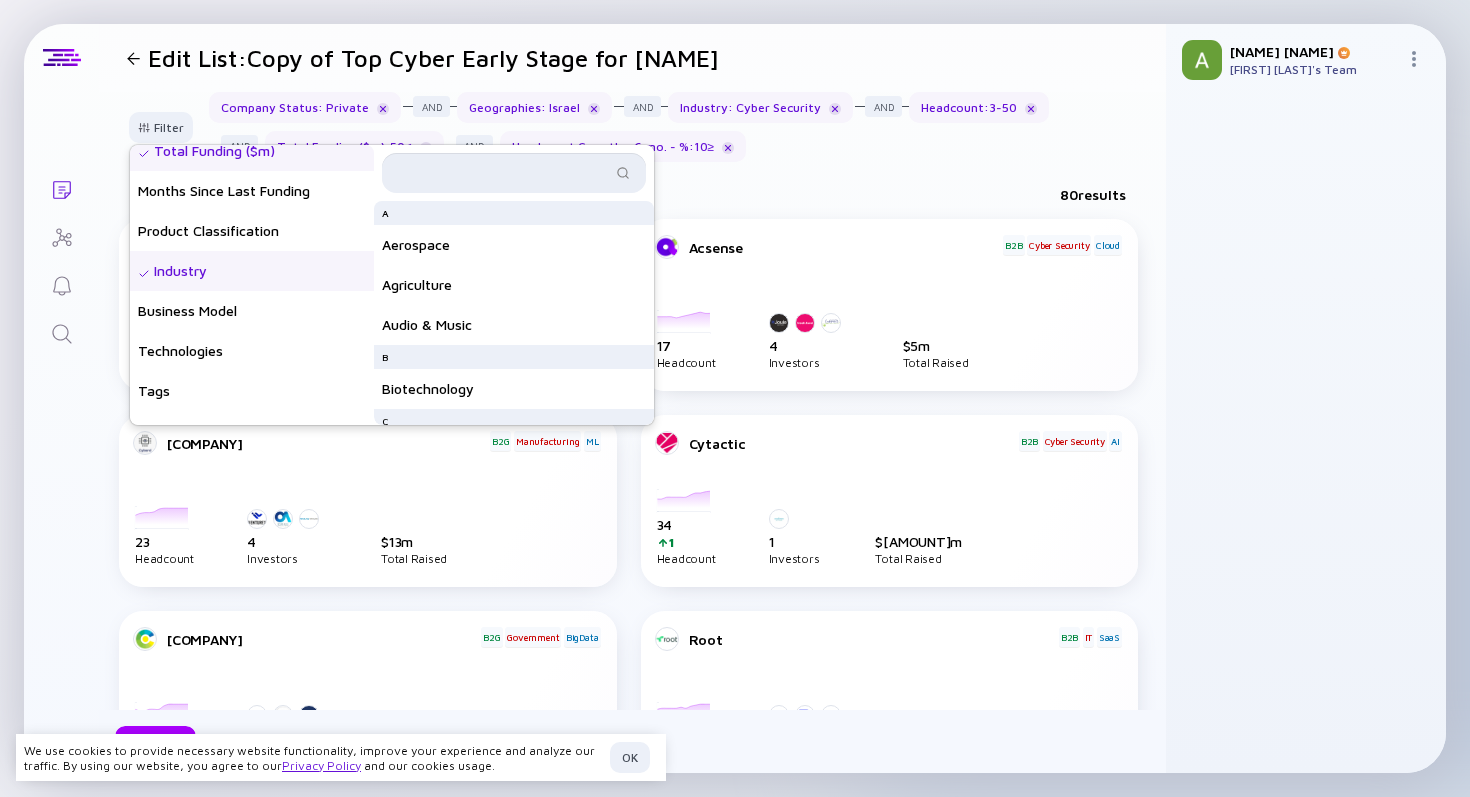 click at bounding box center [502, 173] 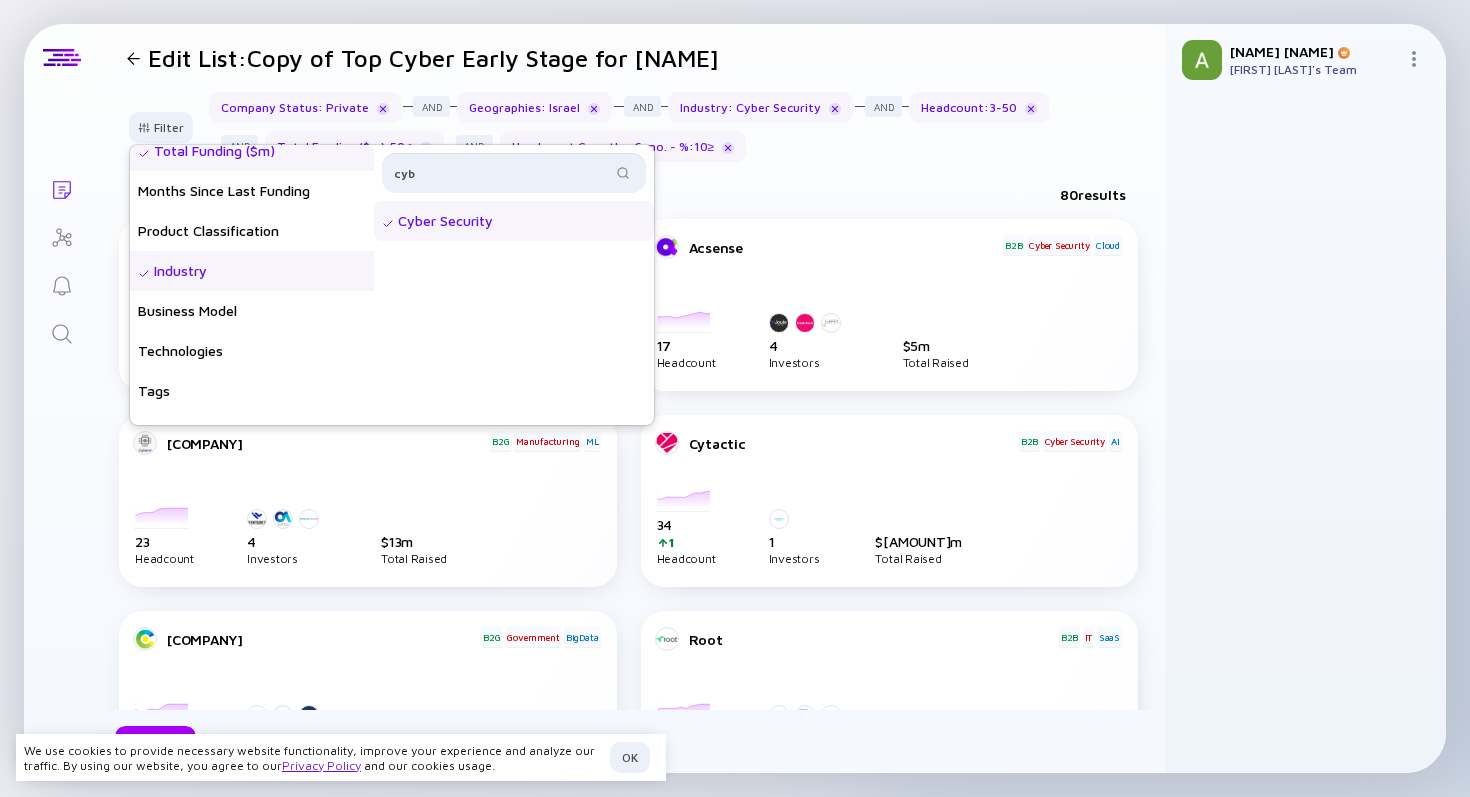 type on "cyb" 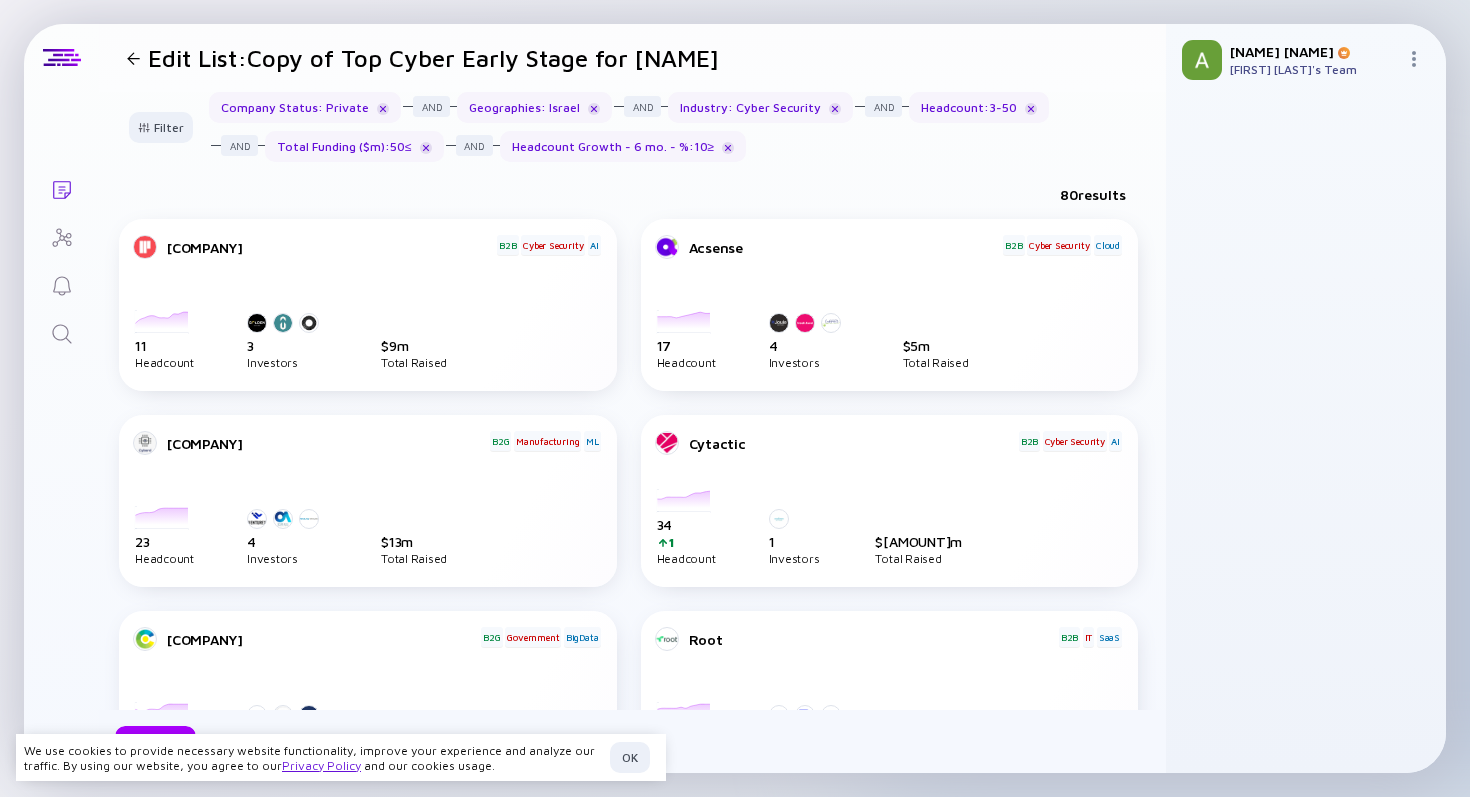 click on "Filter Headcount Headcount Growth - 3 mo. - % Headcount Growth - 6 mo. - % Headcount Growth - 12 mo. - % Company Status Investors Establishment Date Geographies Open Positions Latest Investment Round Investment Date Total Funding ($m) Months Since Last Funding Product Classification Industry Business Model Technologies Tags Sales & Marketing Dept. - # Sales & Marketing Dept. - % R&D Dept. - % cyb Cyber Security Company Status : Private Geographies : [STATE] Industry : Cyber Security Headcount : 3 - 50 Total Funding ($m) : 50 ≤ Headcount Growth - 6 mo. - % : 10 ≥" at bounding box center [632, 135] 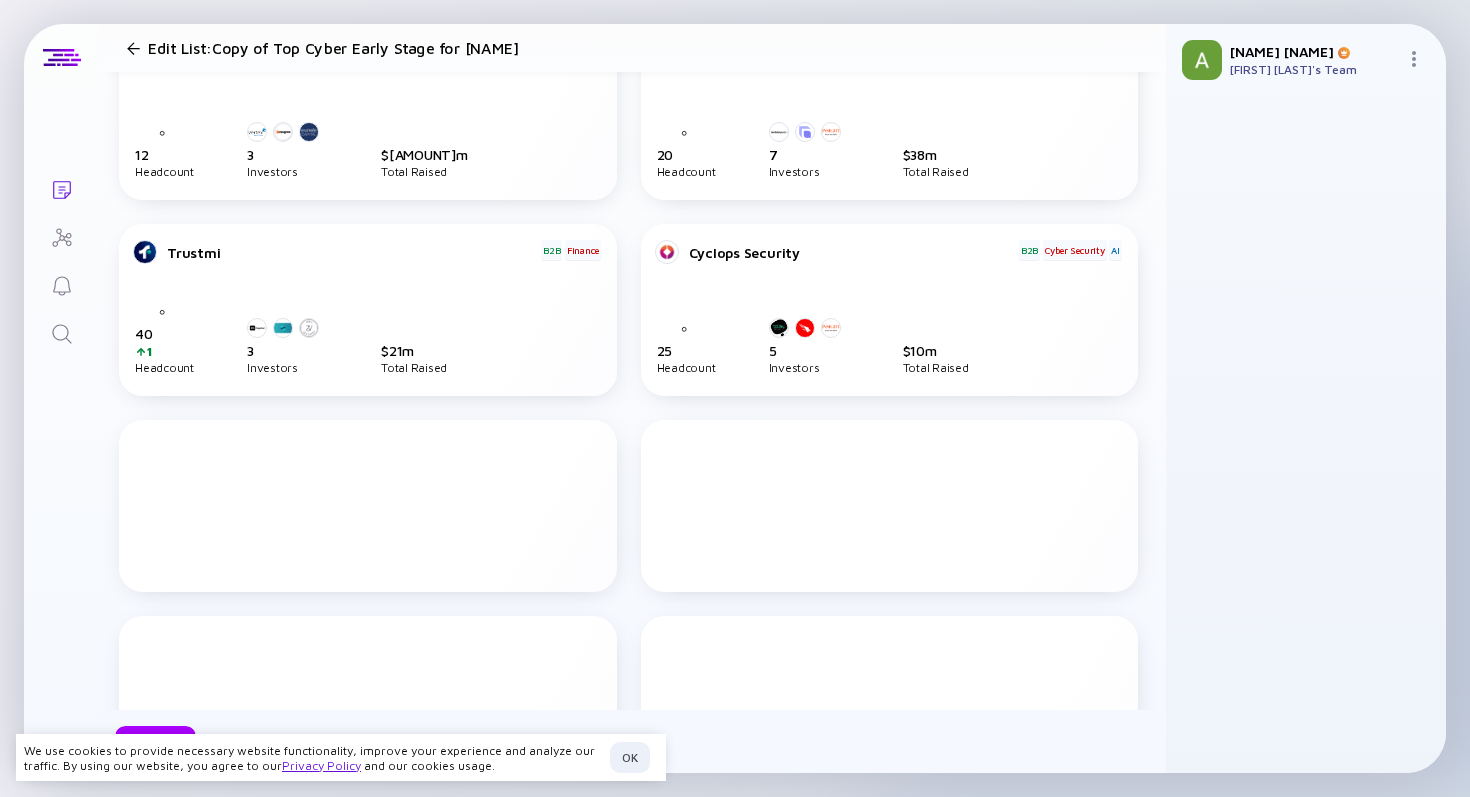 scroll, scrollTop: 0, scrollLeft: 0, axis: both 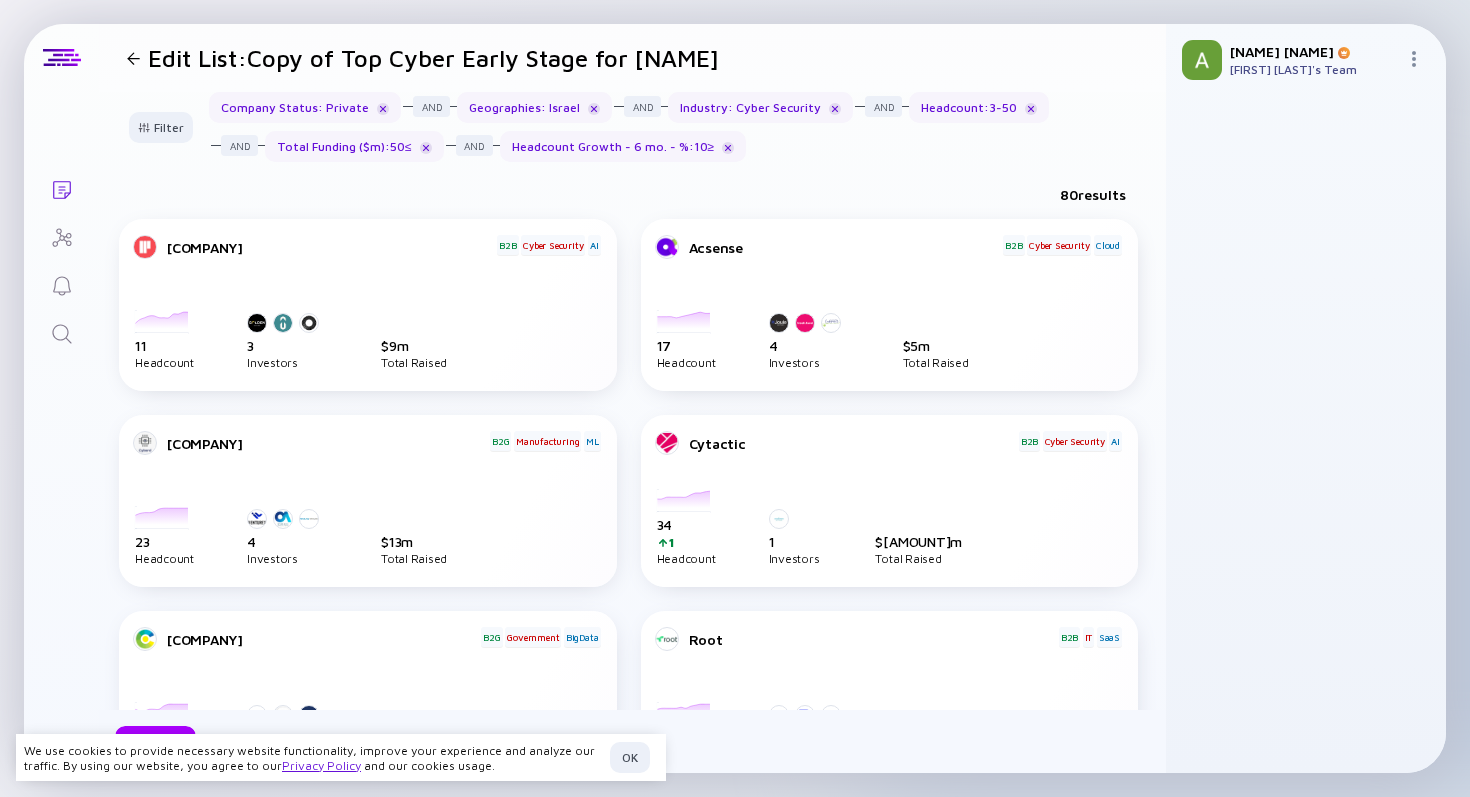 click at bounding box center (133, 58) 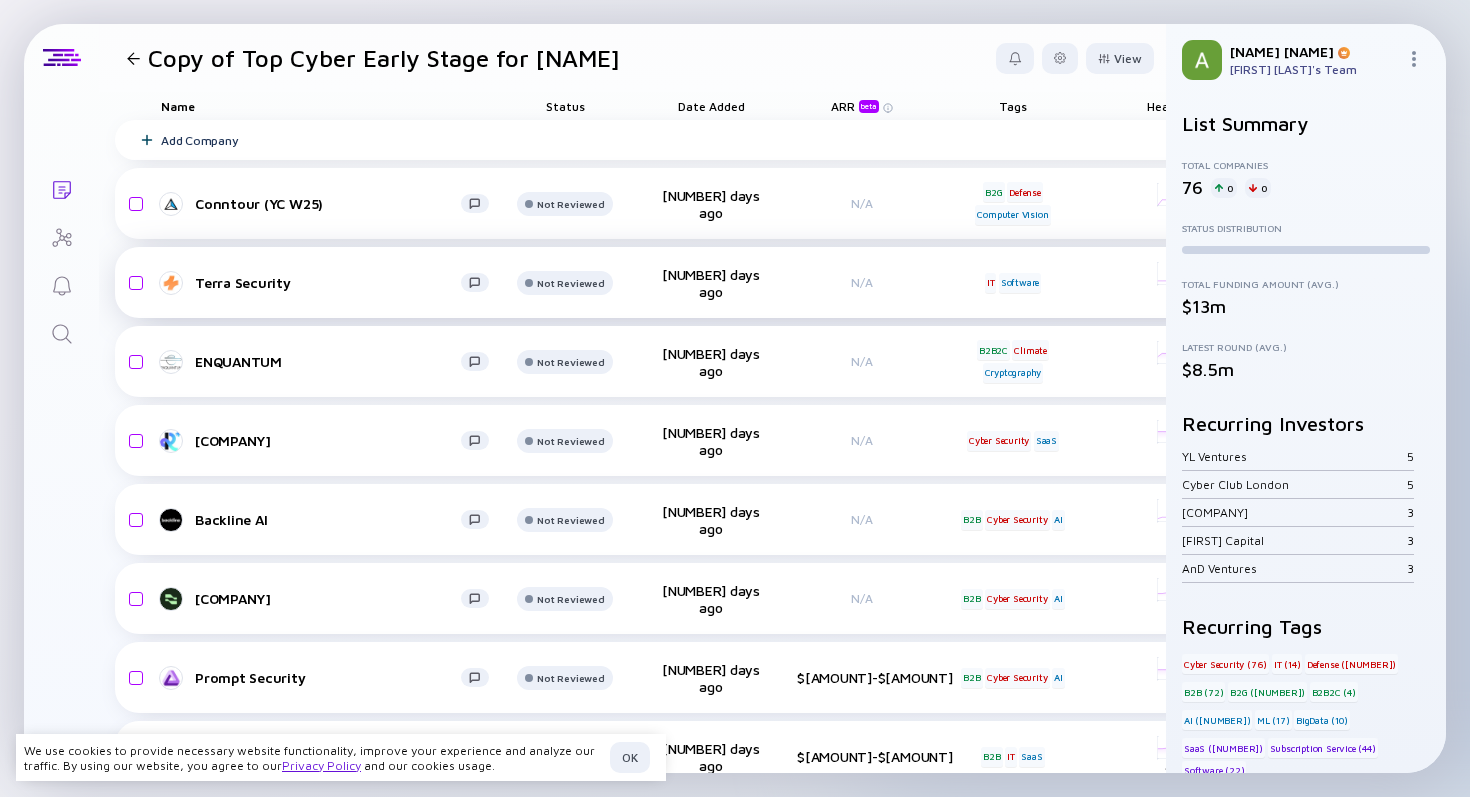click on "Terra Security" at bounding box center [328, 282] 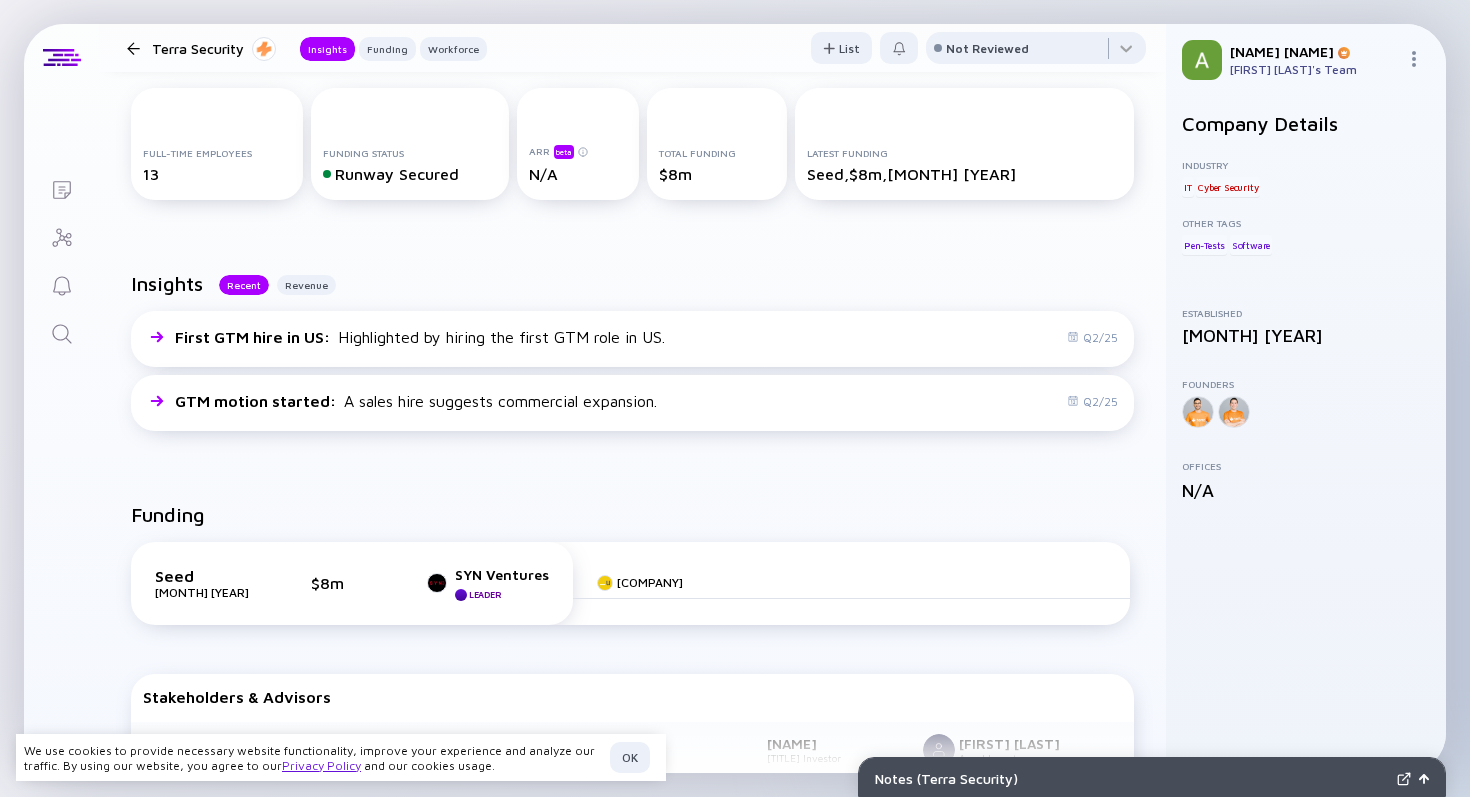 scroll, scrollTop: 0, scrollLeft: 0, axis: both 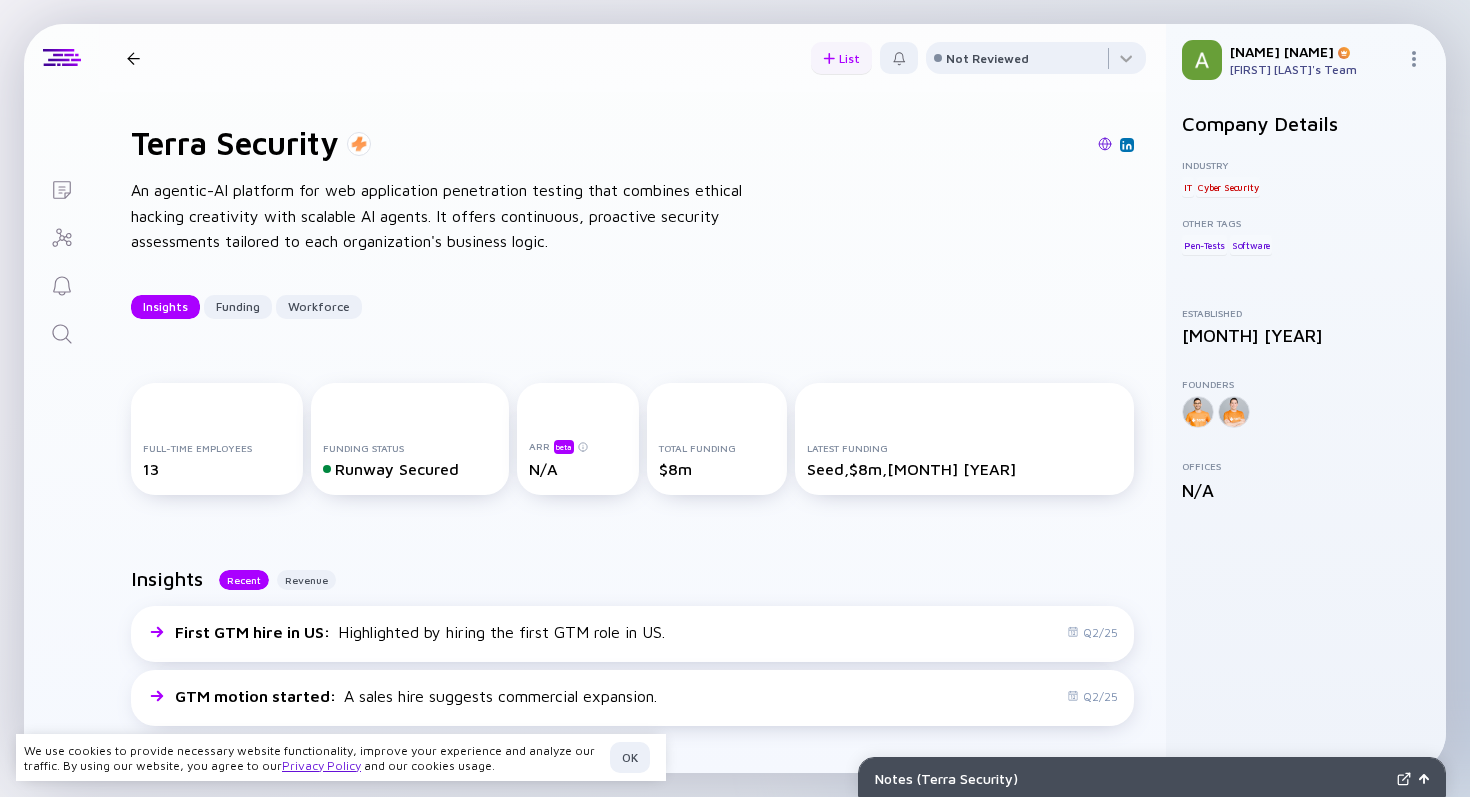 click on "List" at bounding box center (841, 58) 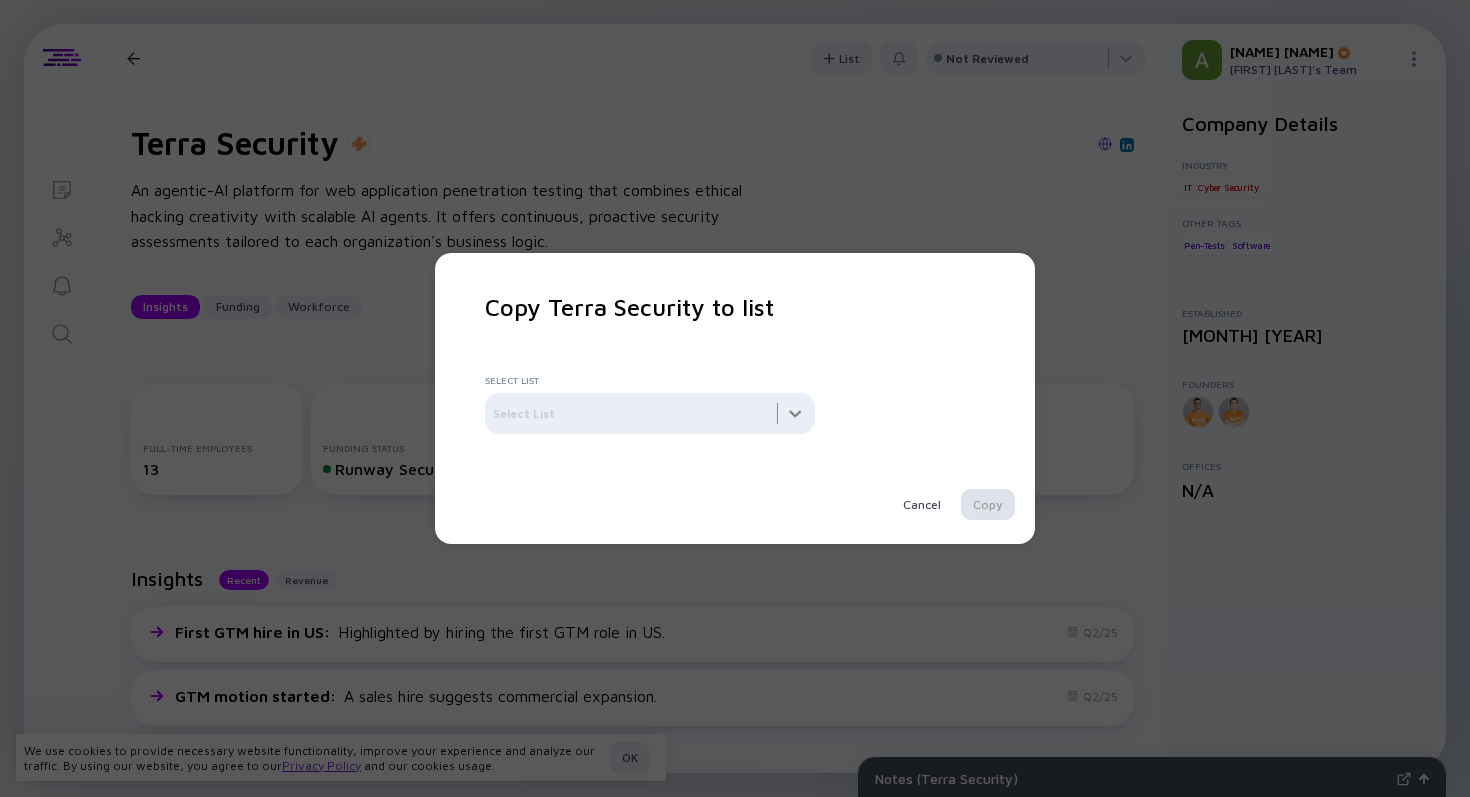 click at bounding box center (650, 413) 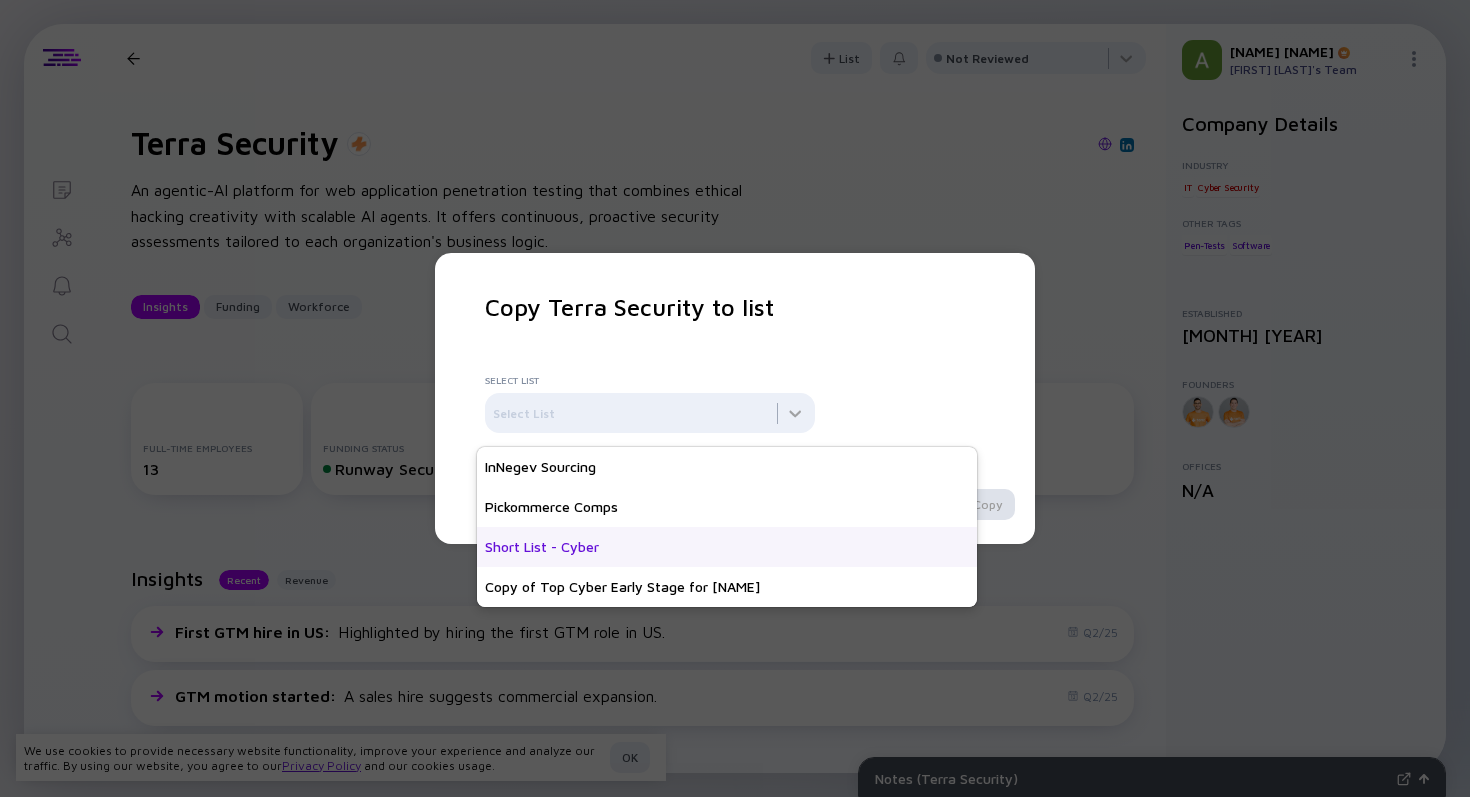 click on "Short List - Cyber" at bounding box center (727, 547) 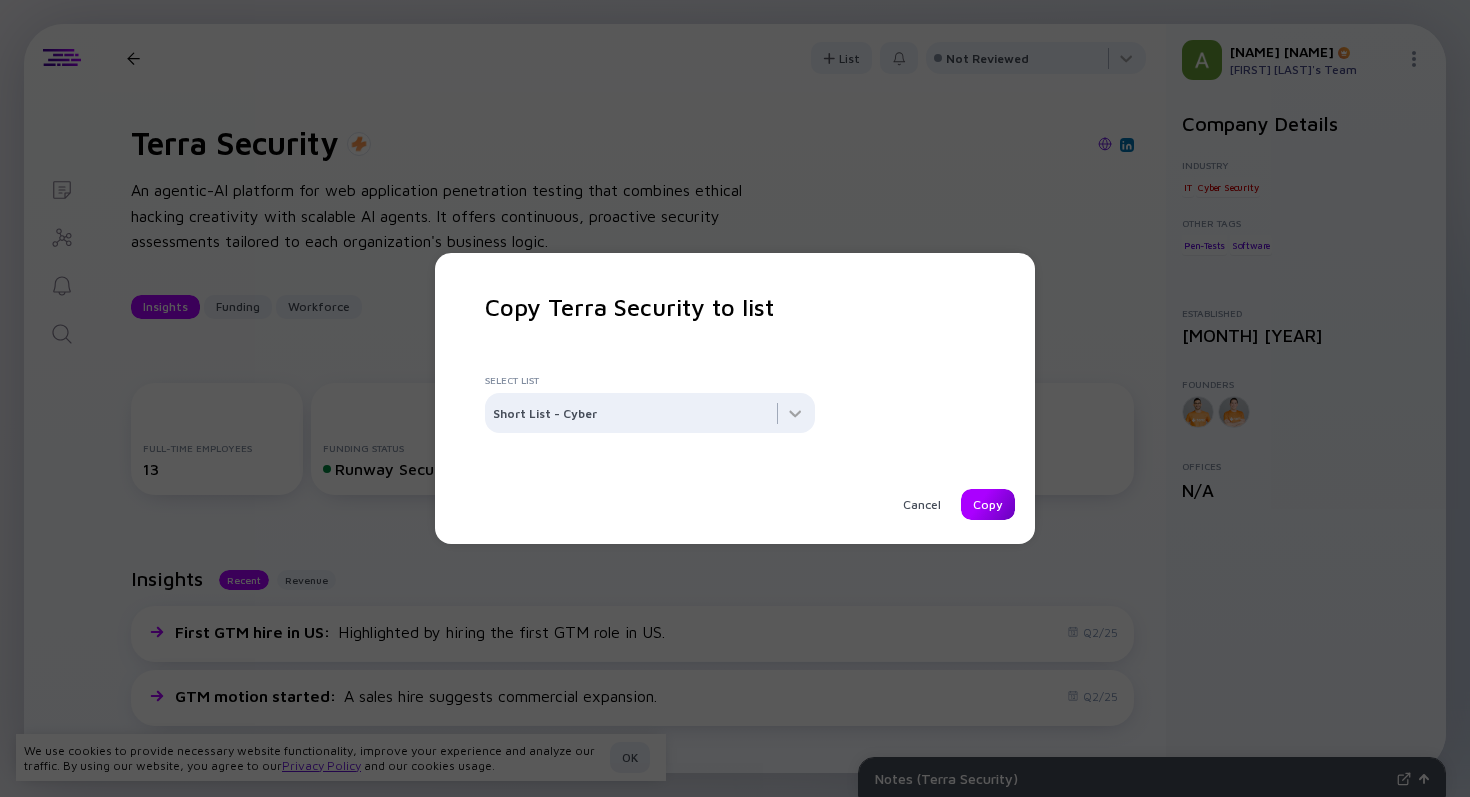 click on "Copy" at bounding box center (988, 504) 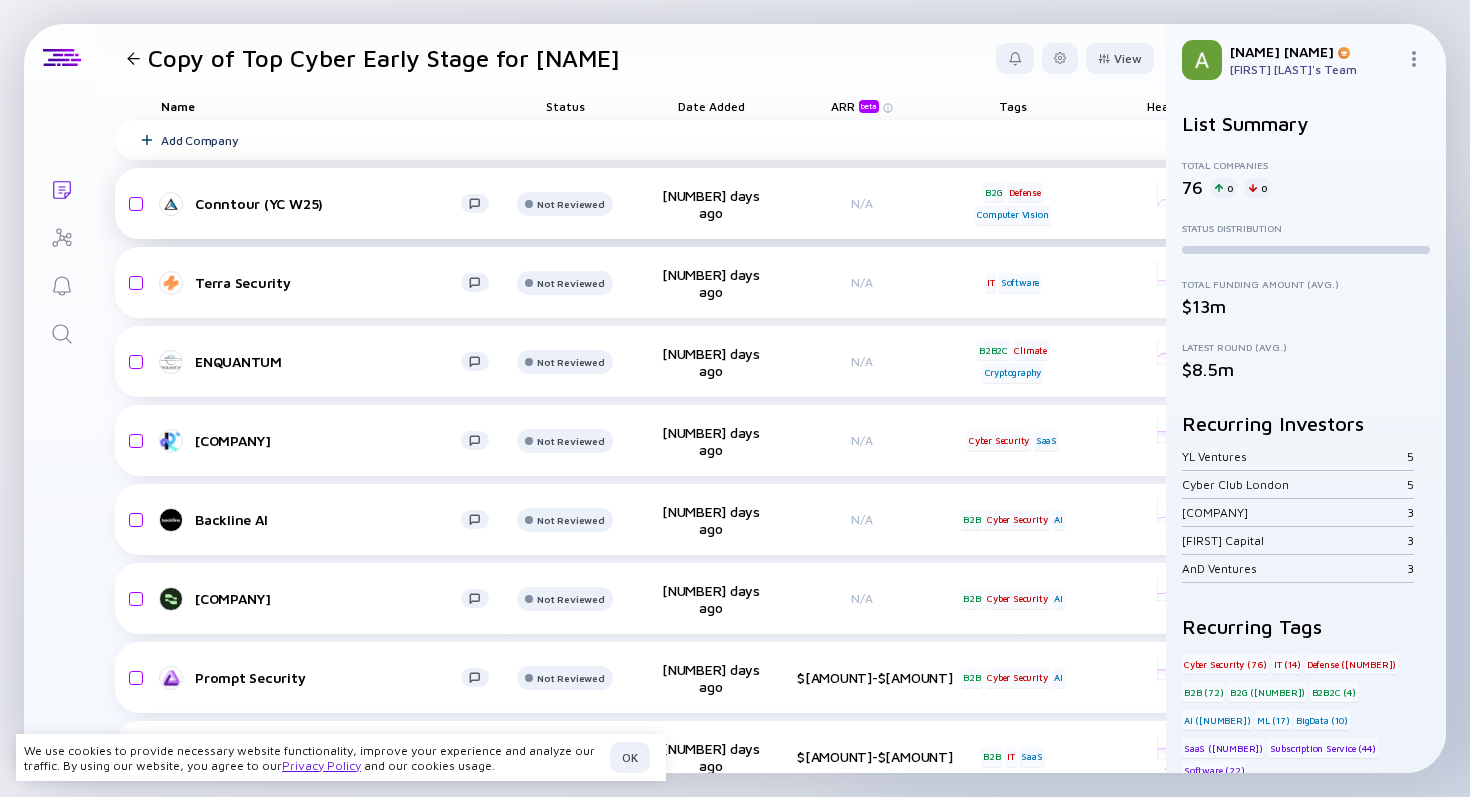 scroll, scrollTop: 29, scrollLeft: 0, axis: vertical 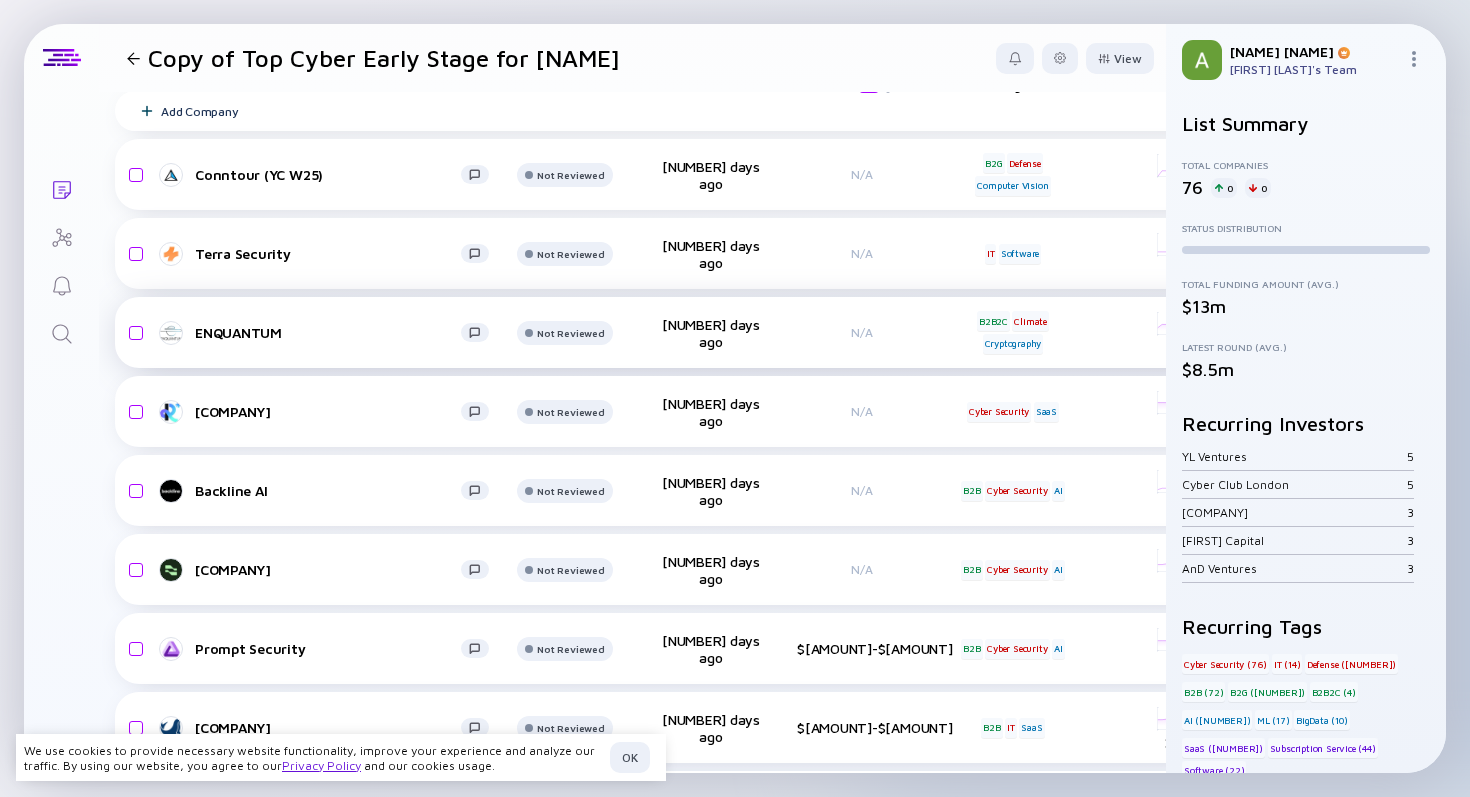click on "ENQUANTUM" at bounding box center [328, 332] 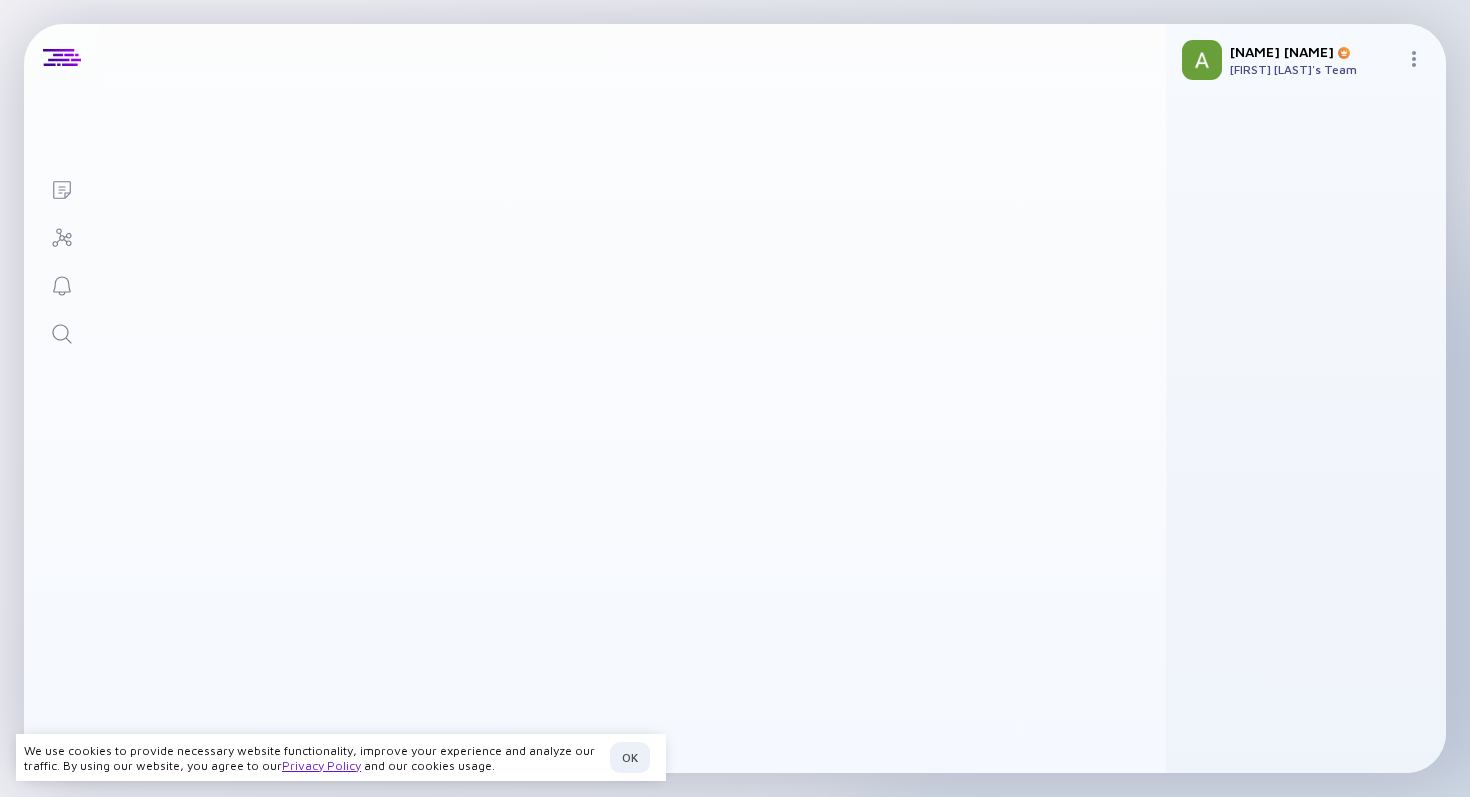 scroll, scrollTop: 0, scrollLeft: 0, axis: both 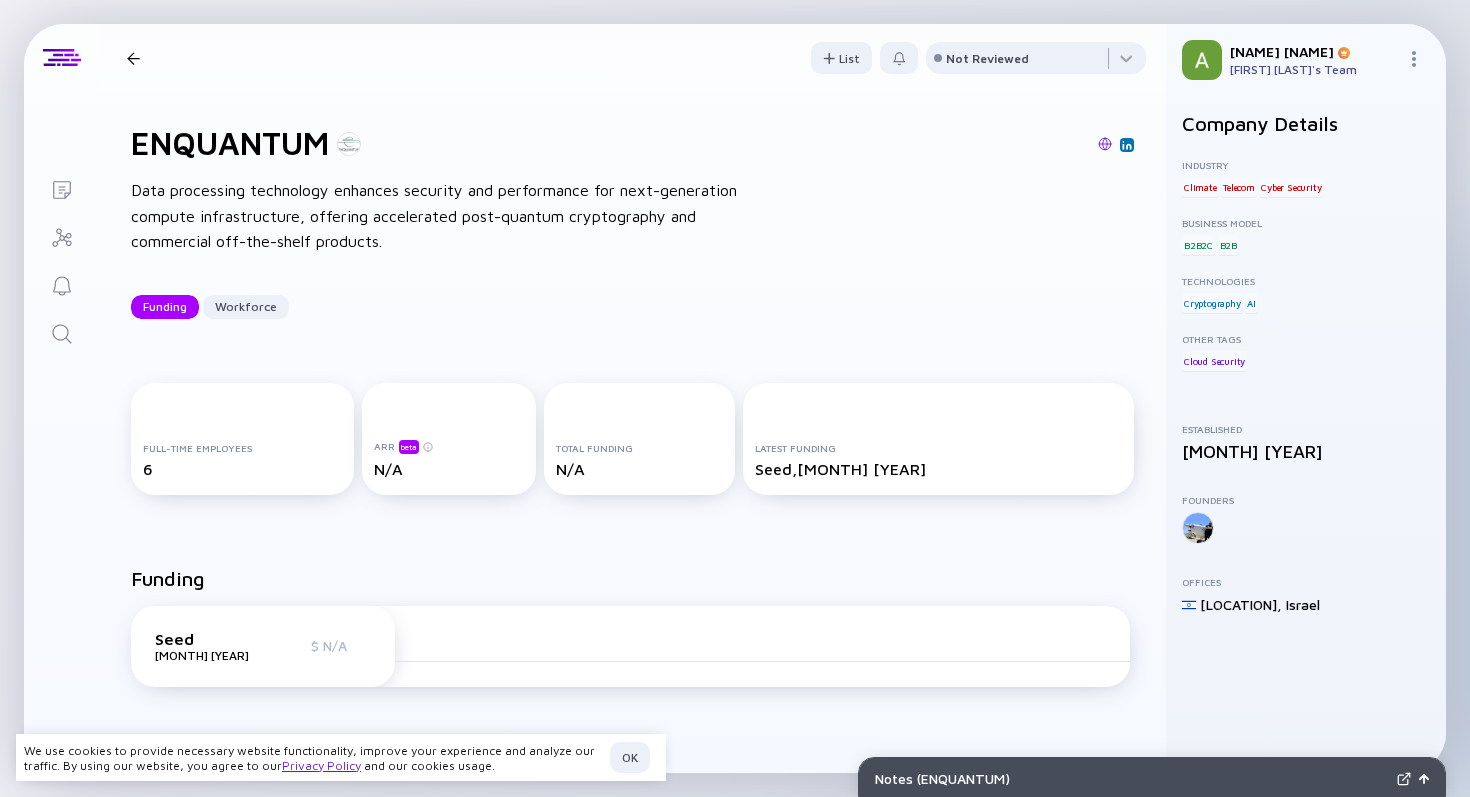 click on "Data processing technology enhances security and performance for next-generation compute infrastructure, offering accelerated post-quantum cryptography and commercial off-the-shelf products." at bounding box center (451, 216) 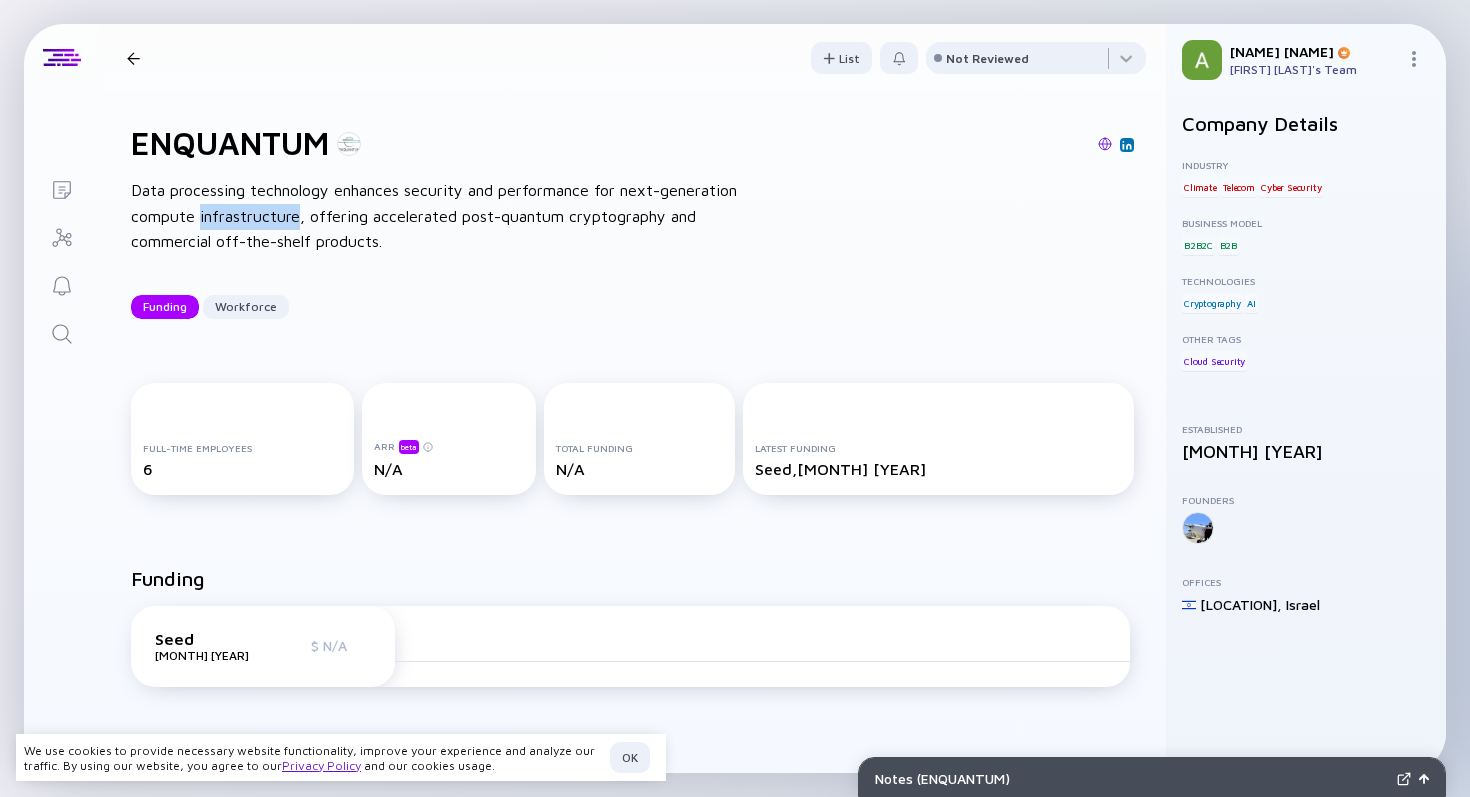click on "Data processing technology enhances security and performance for next-generation compute infrastructure, offering accelerated post-quantum cryptography and commercial off-the-shelf products." at bounding box center (451, 216) 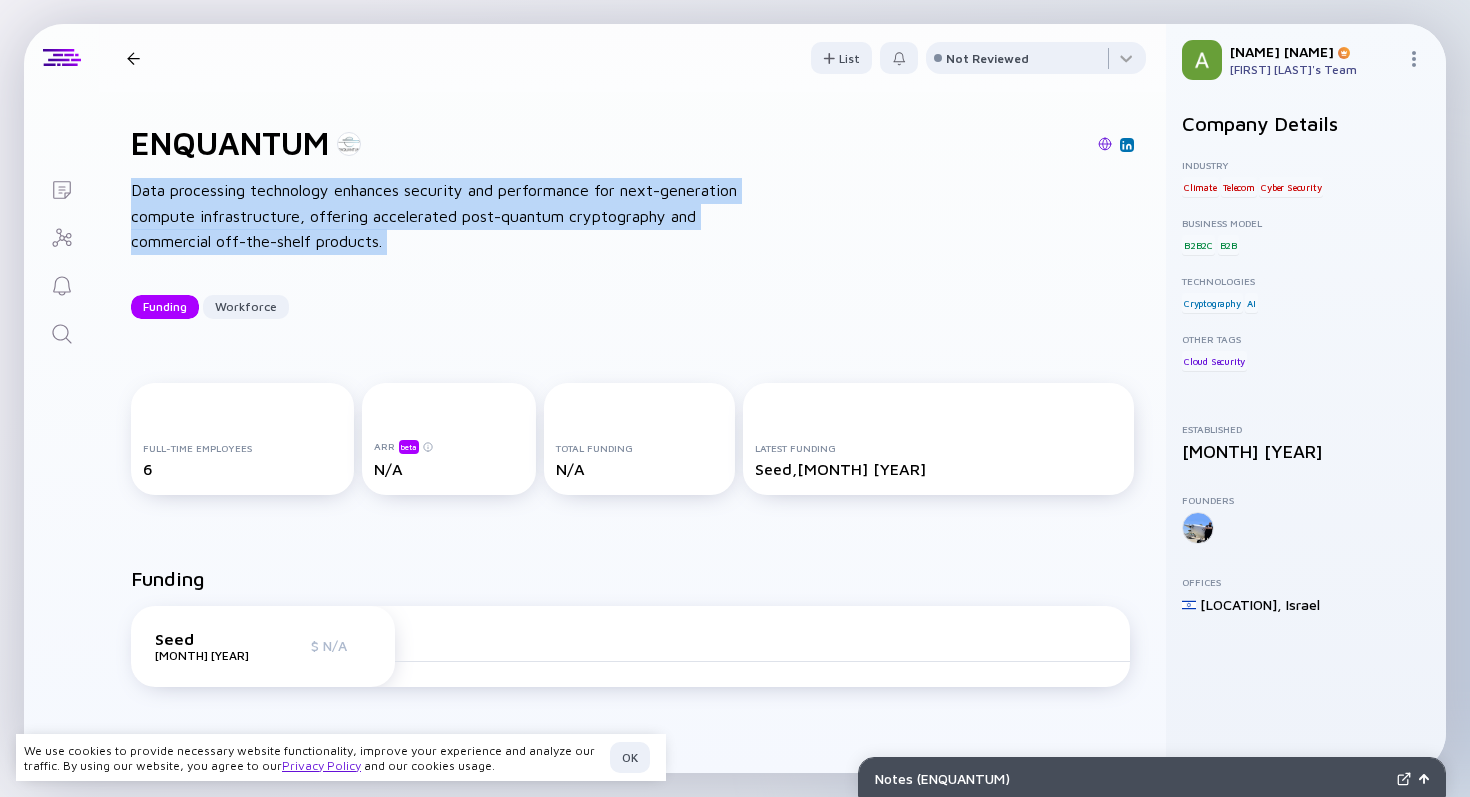 click on "Data processing technology enhances security and performance for next-generation compute infrastructure, offering accelerated post-quantum cryptography and commercial off-the-shelf products." at bounding box center (451, 216) 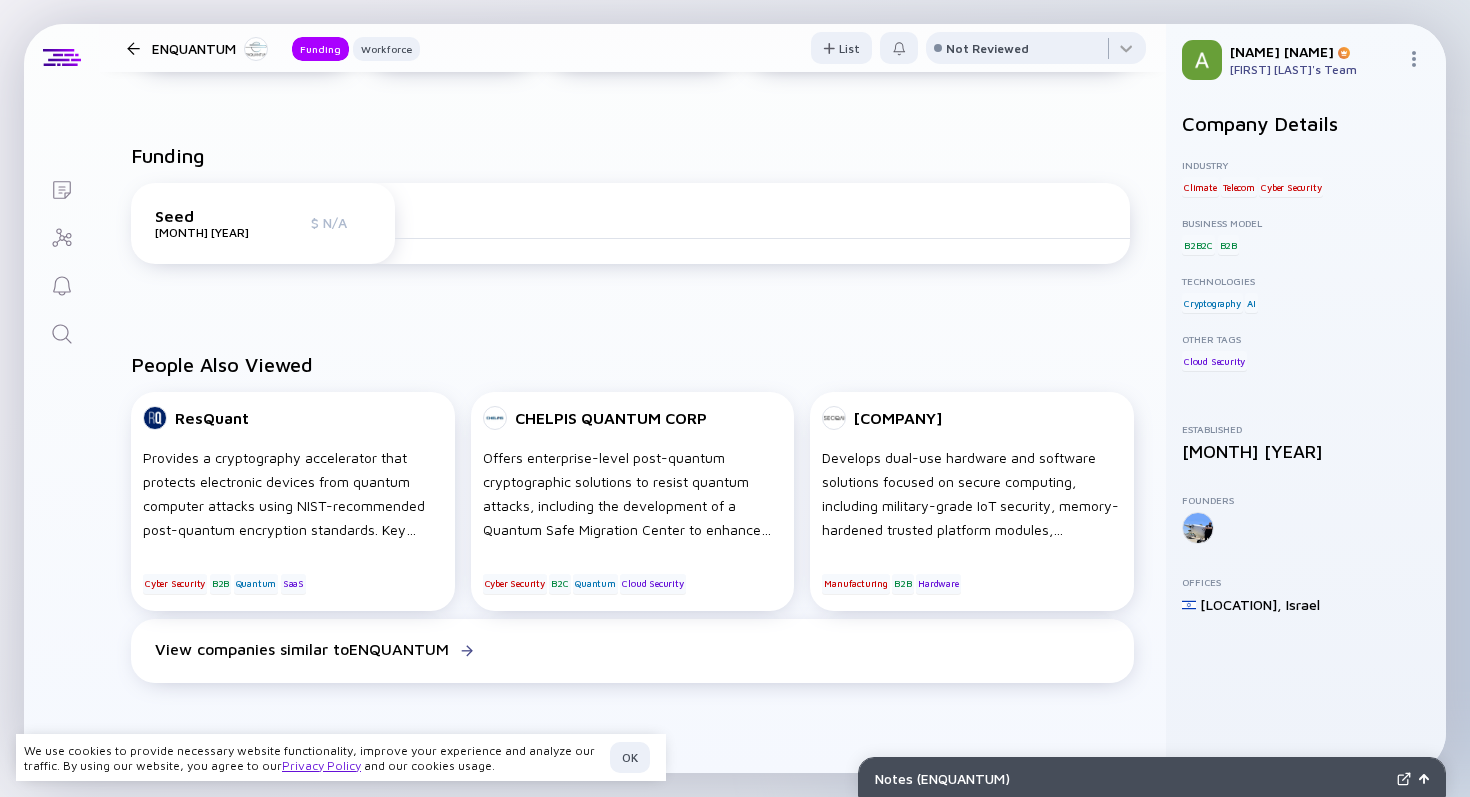 scroll, scrollTop: 99, scrollLeft: 0, axis: vertical 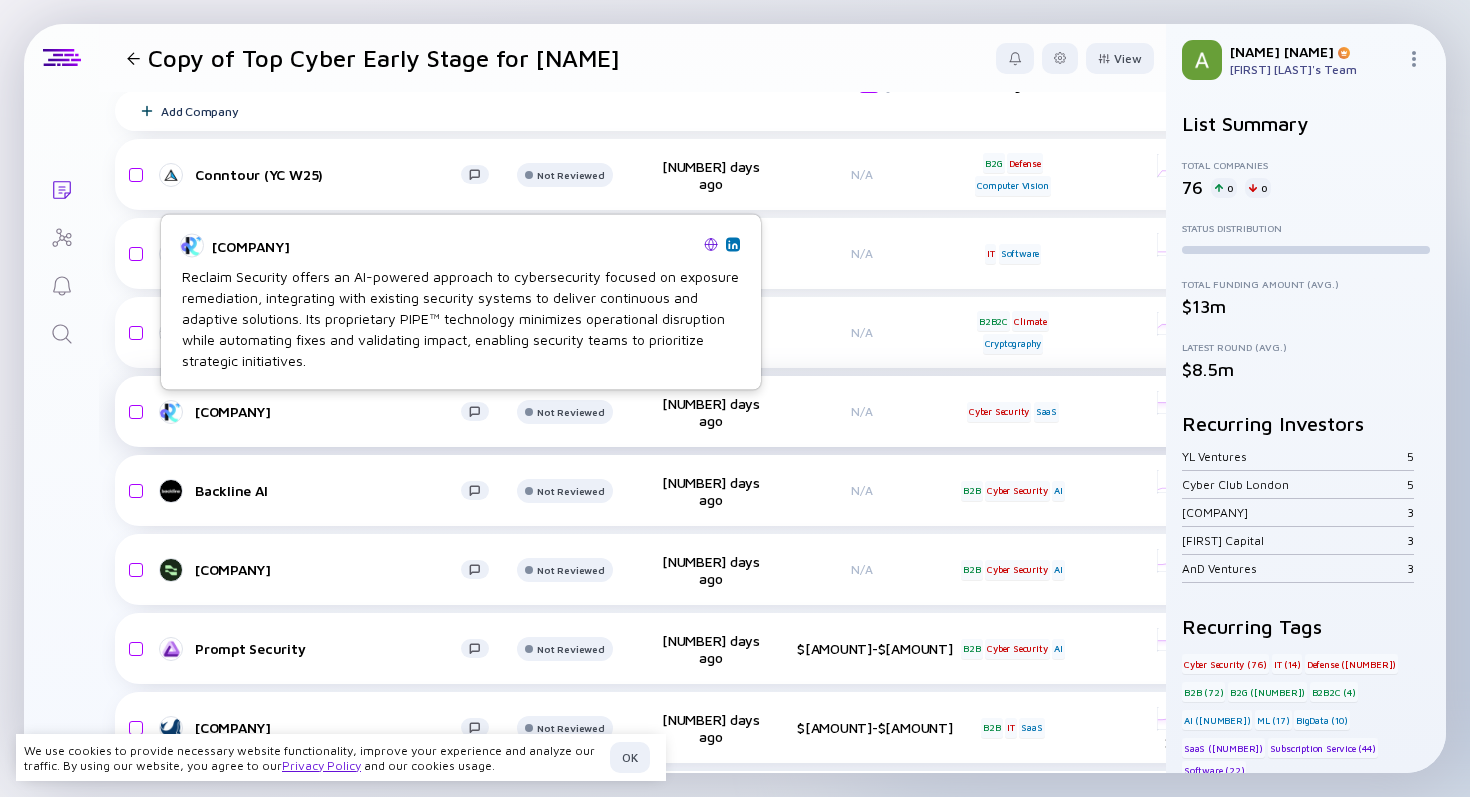 click on "[COMPANY]" at bounding box center [328, 411] 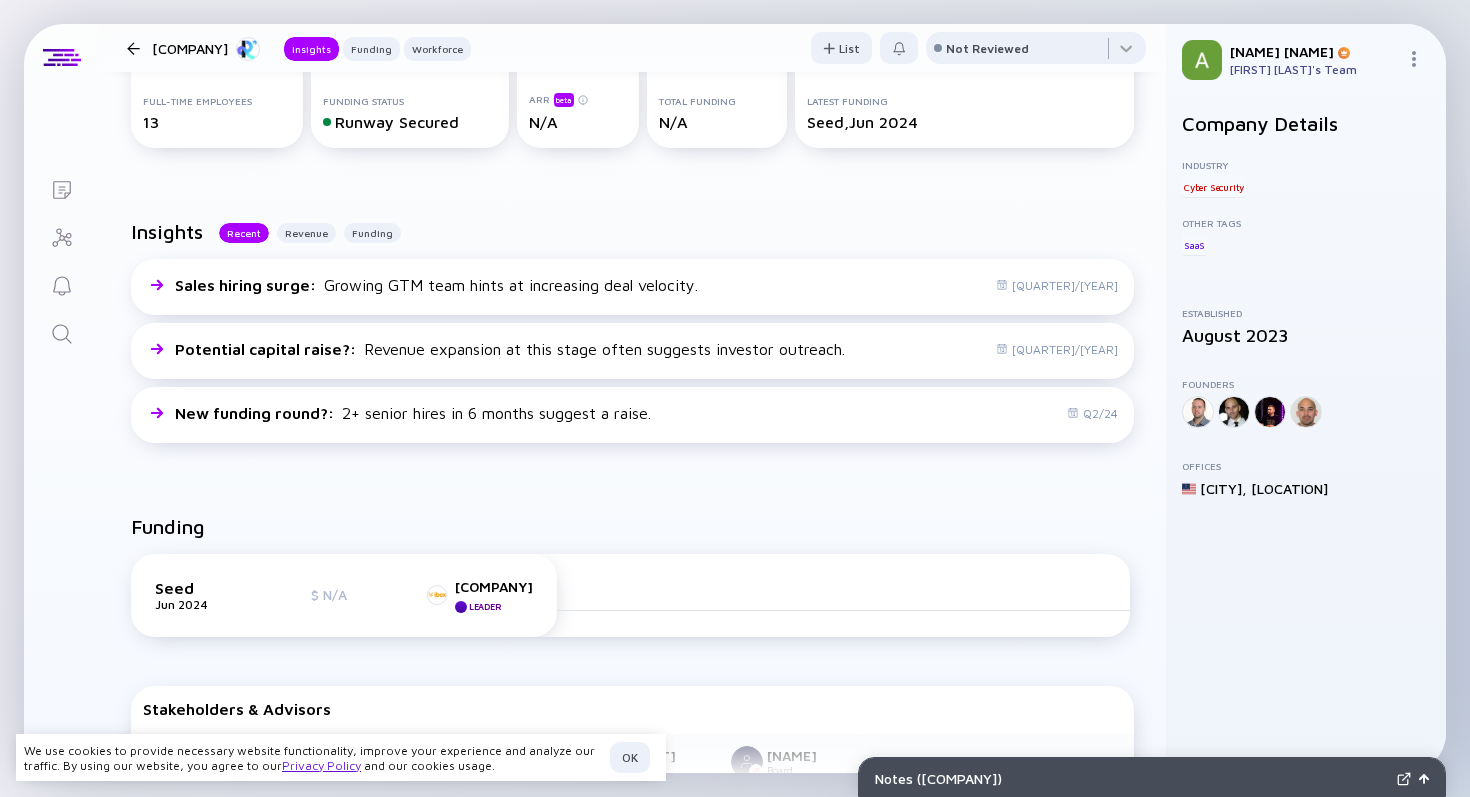 scroll, scrollTop: 402, scrollLeft: 0, axis: vertical 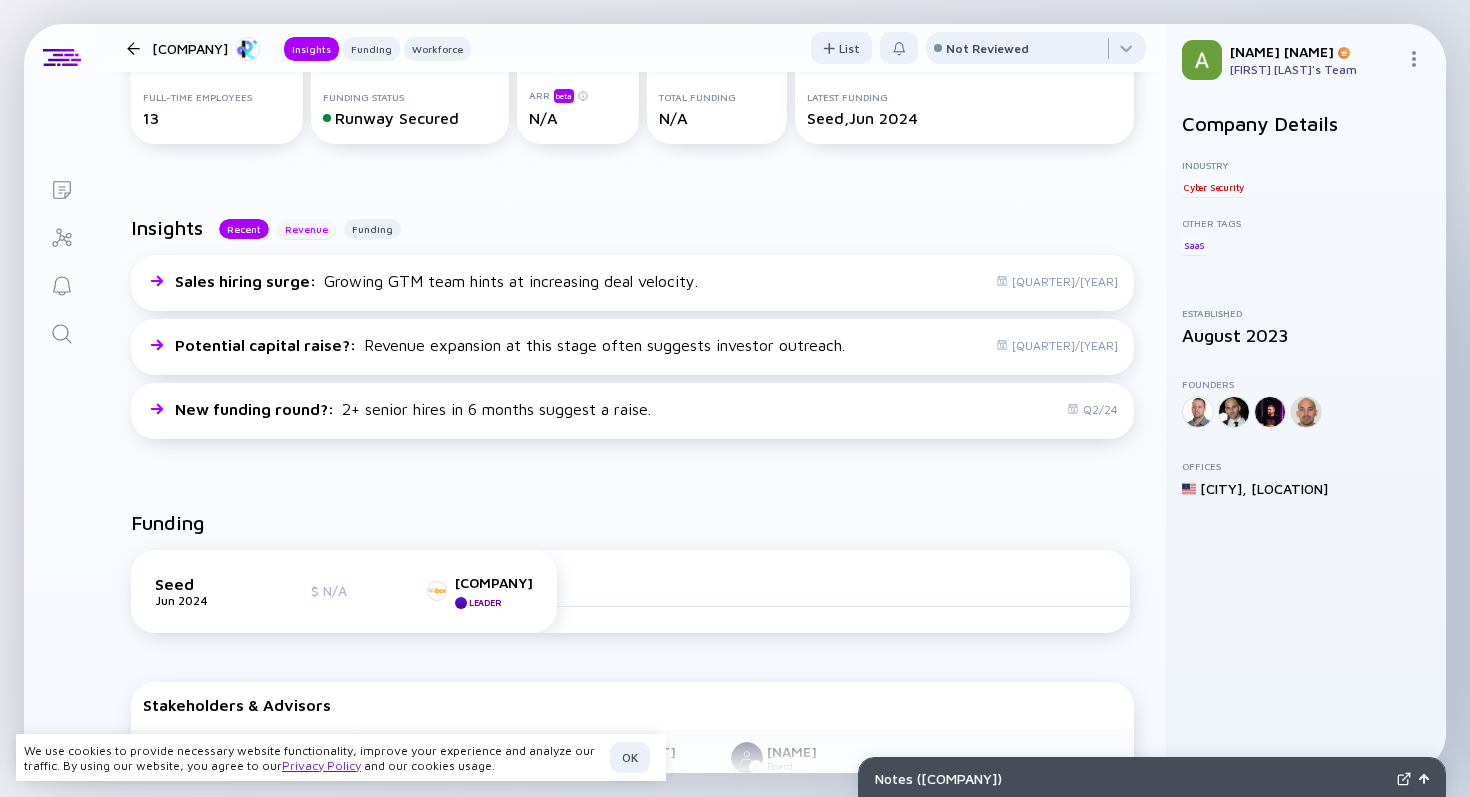 click on "Revenue" at bounding box center [306, 229] 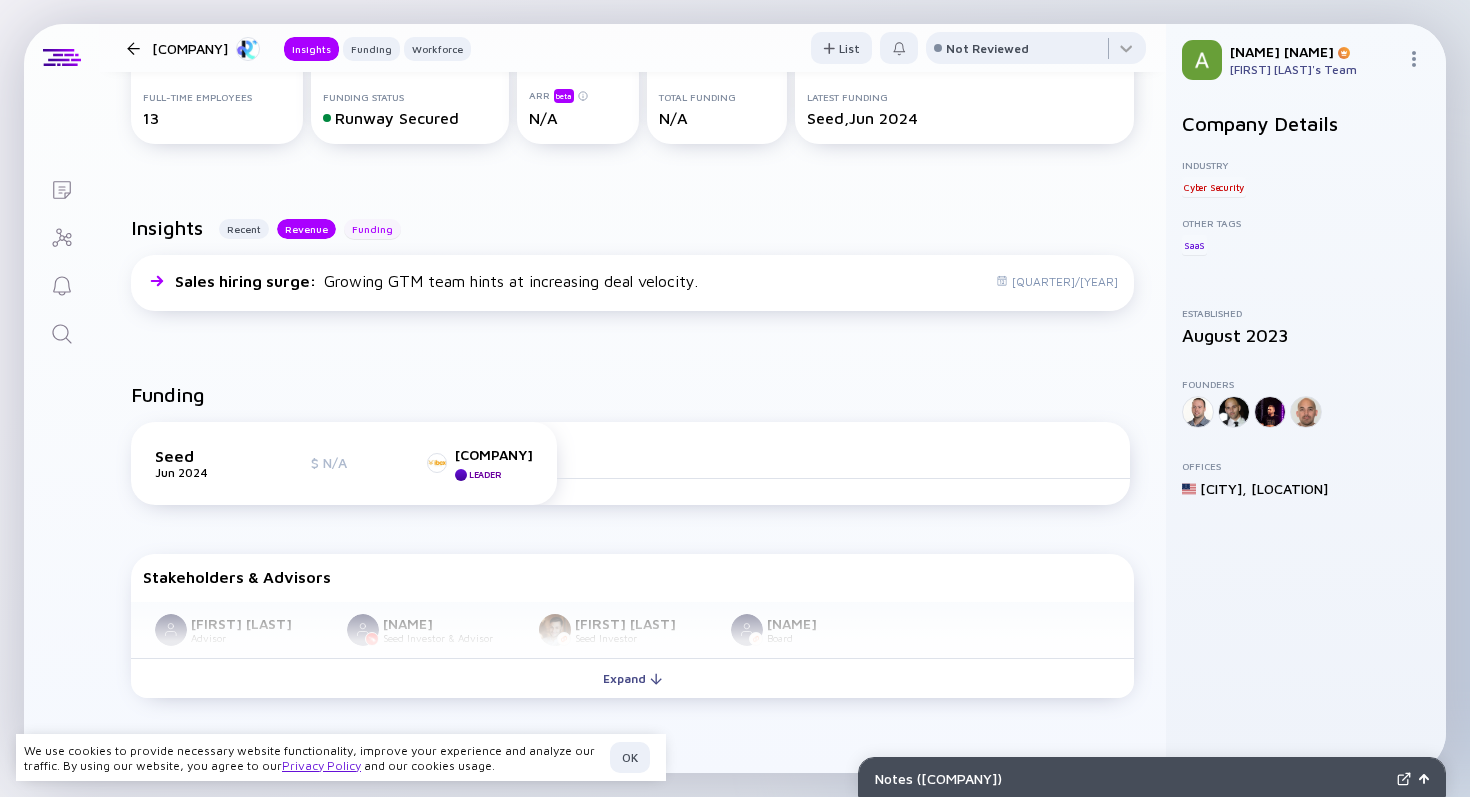 click on "Funding" at bounding box center [244, 229] 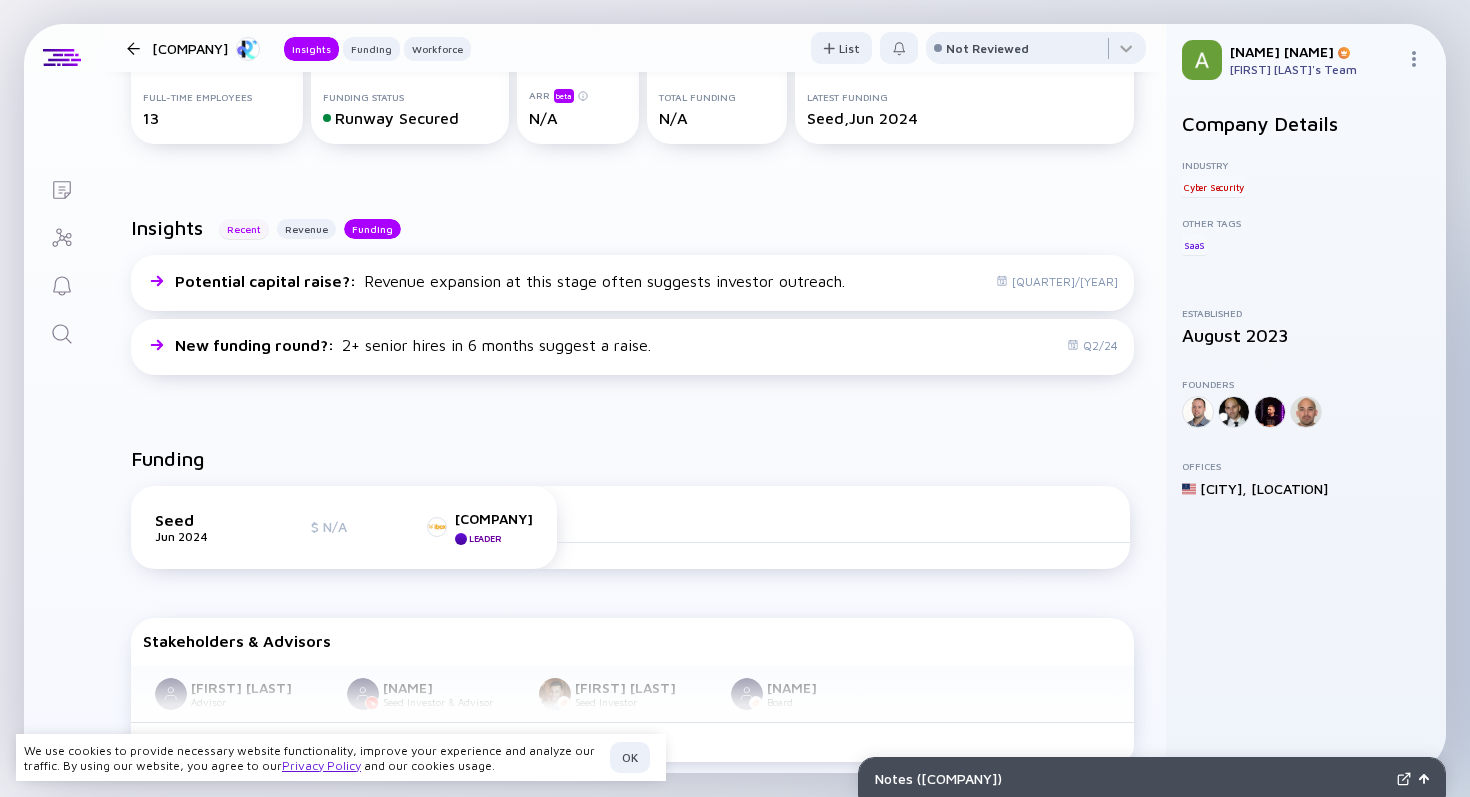 click on "Recent" at bounding box center [244, 229] 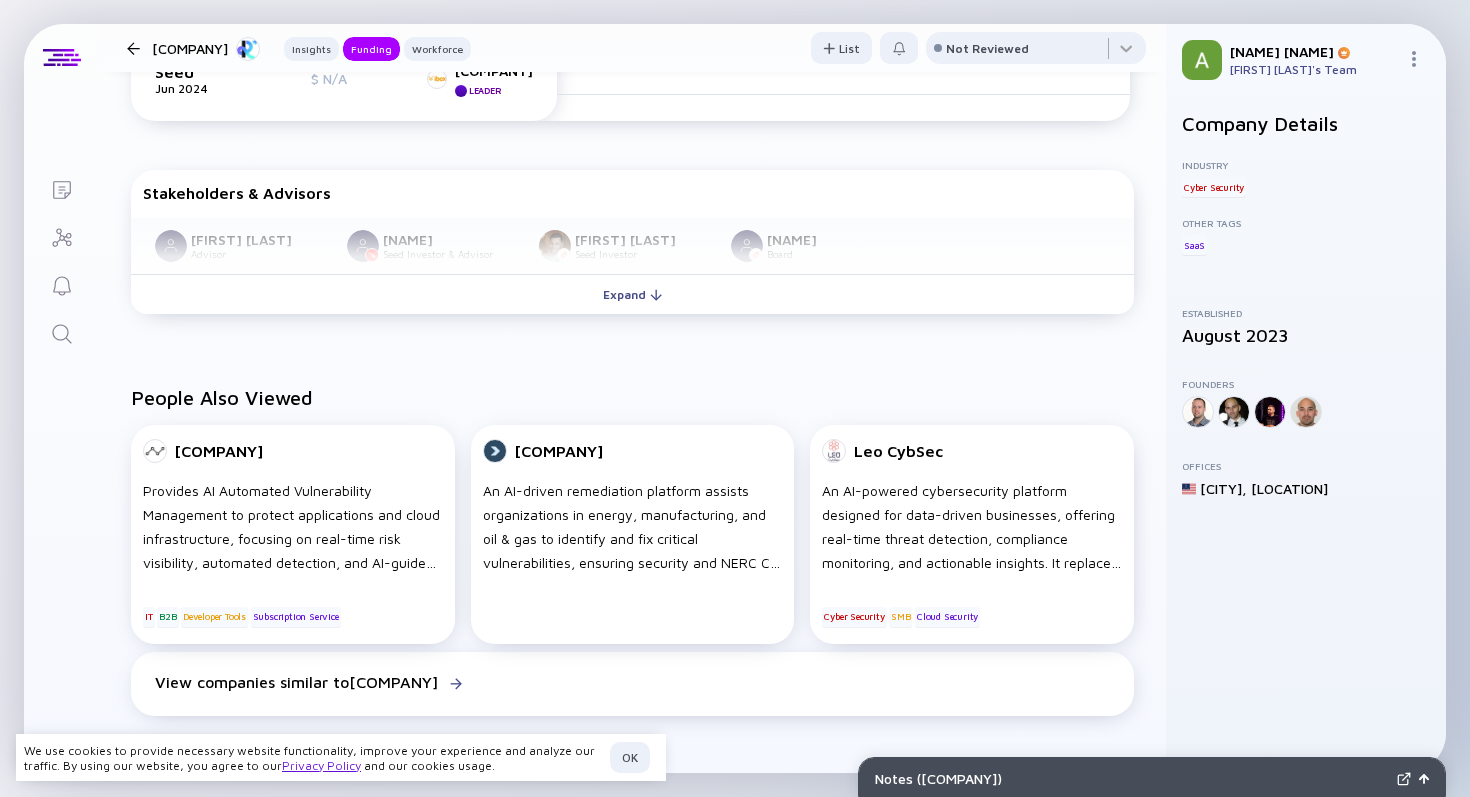scroll, scrollTop: 913, scrollLeft: 0, axis: vertical 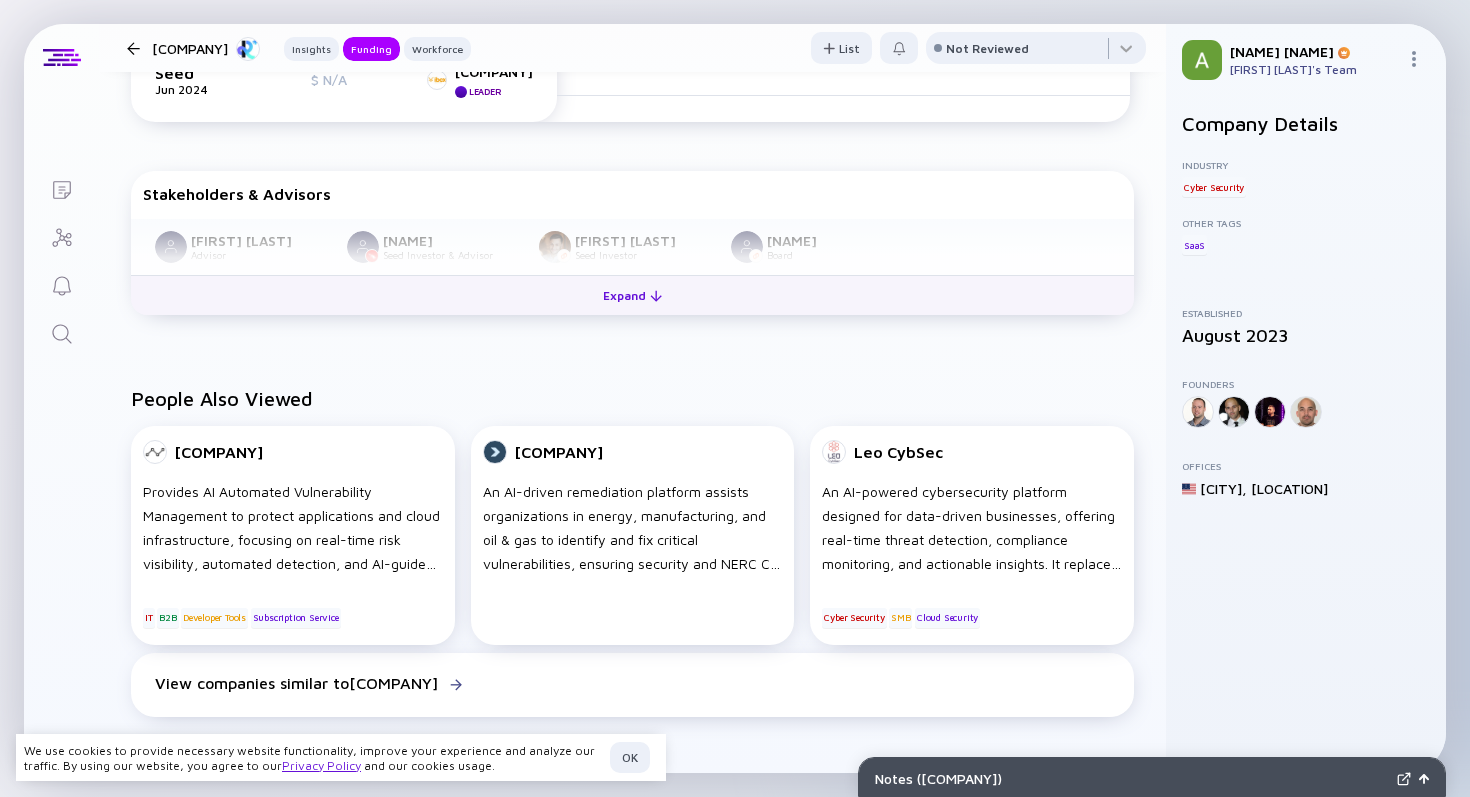 click on "Expand" at bounding box center [632, 295] 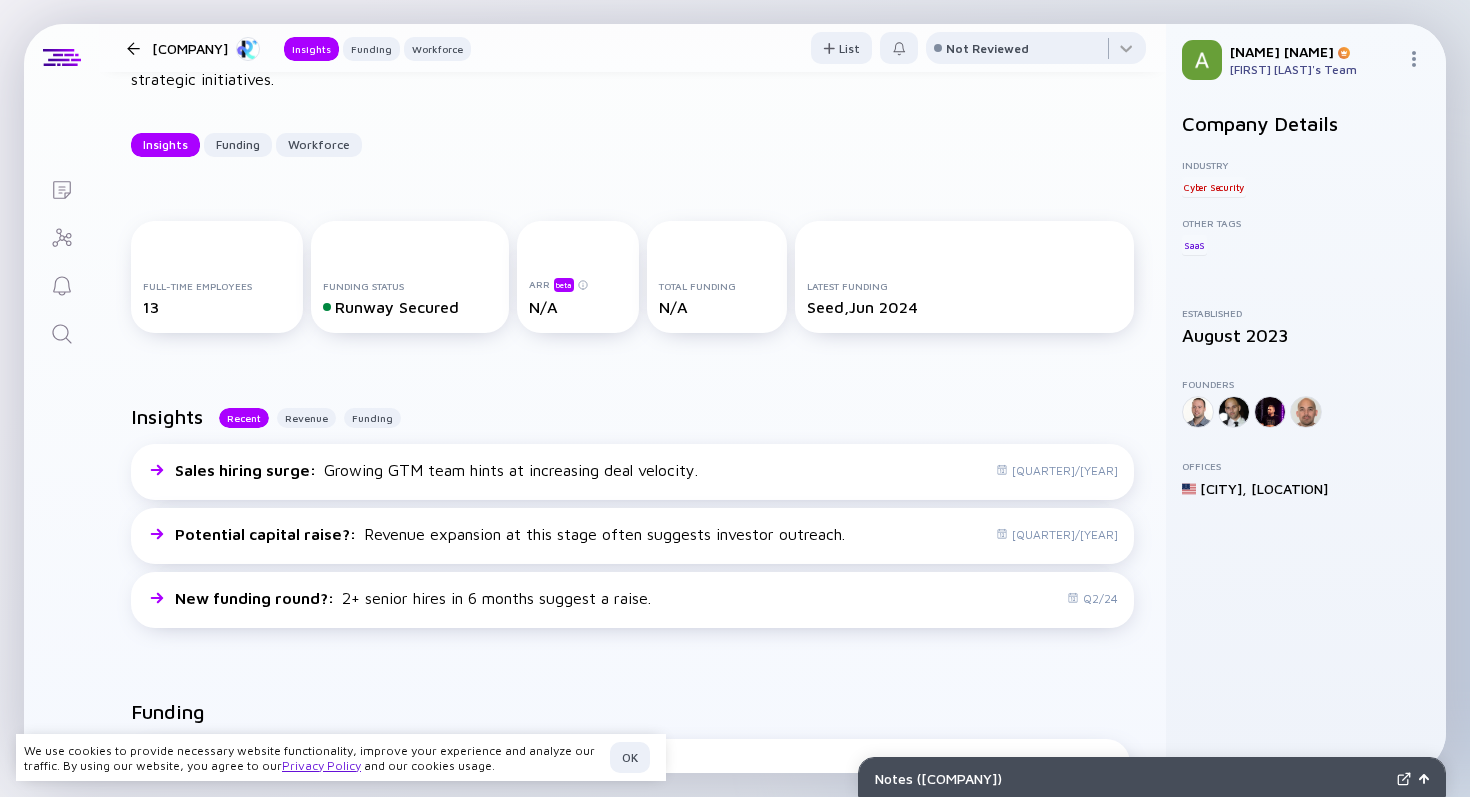 scroll, scrollTop: 184, scrollLeft: 0, axis: vertical 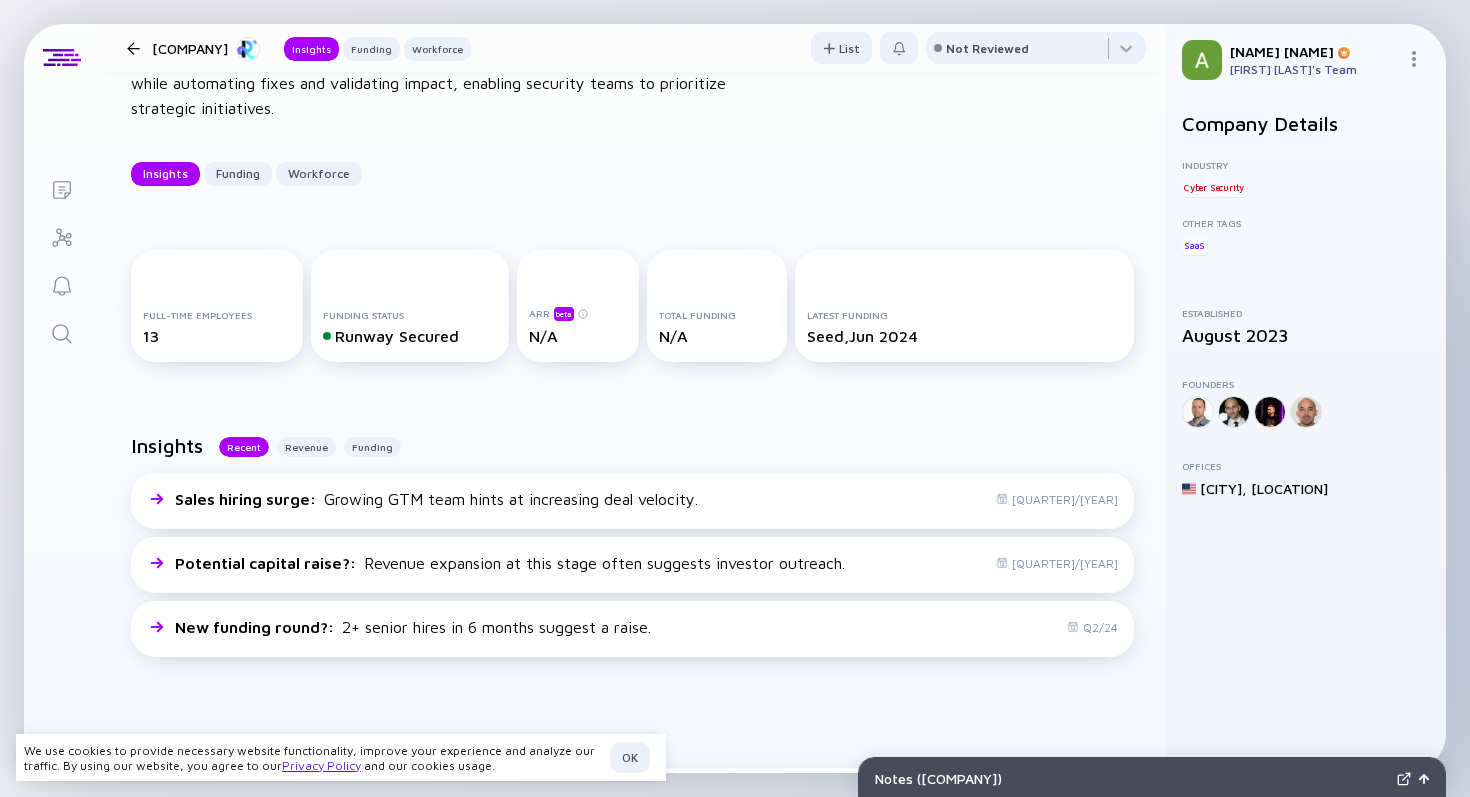 click on "Reclaim Security Insights Funding Workforce List Not Reviewed" at bounding box center [632, 48] 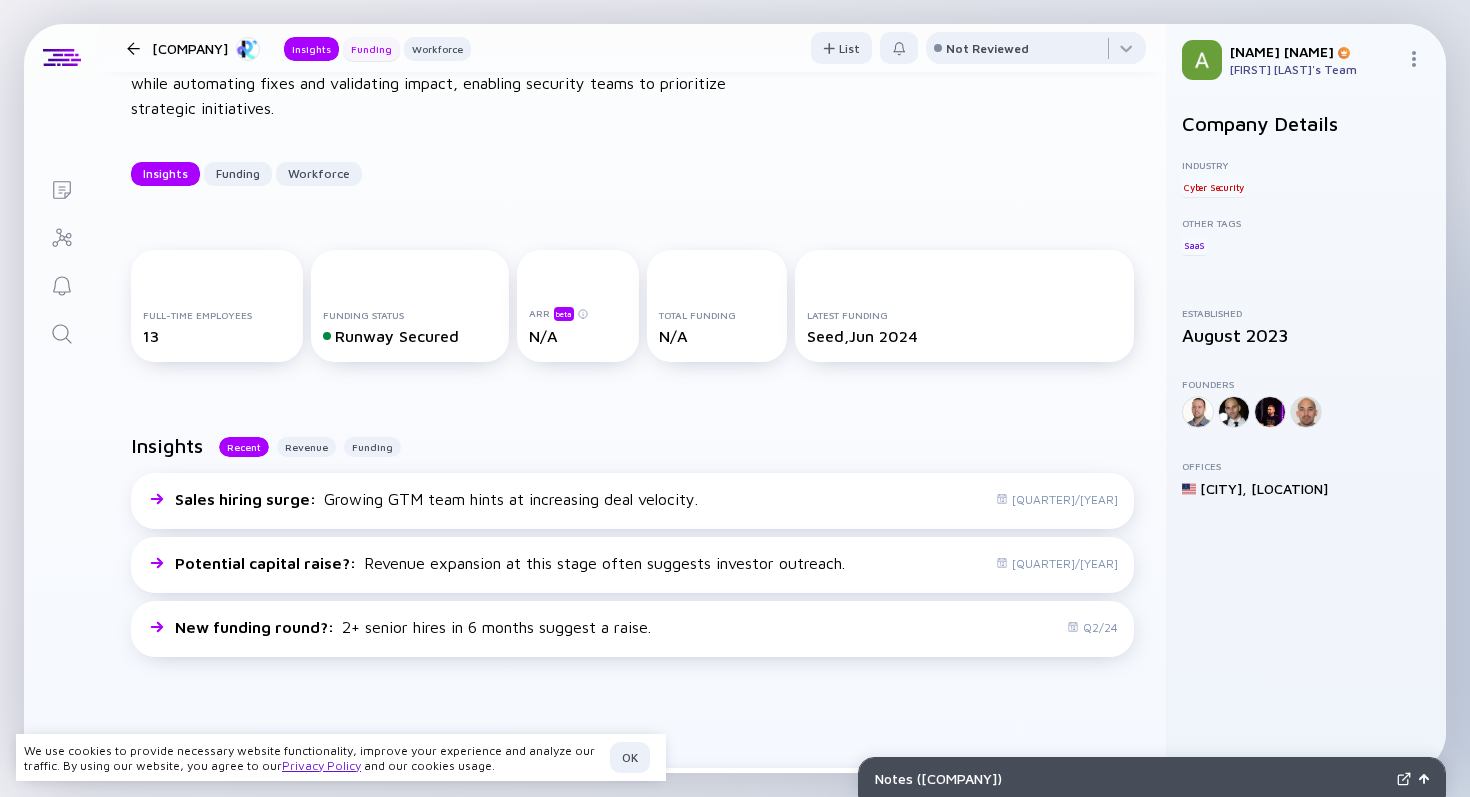 click on "Funding" at bounding box center (371, 49) 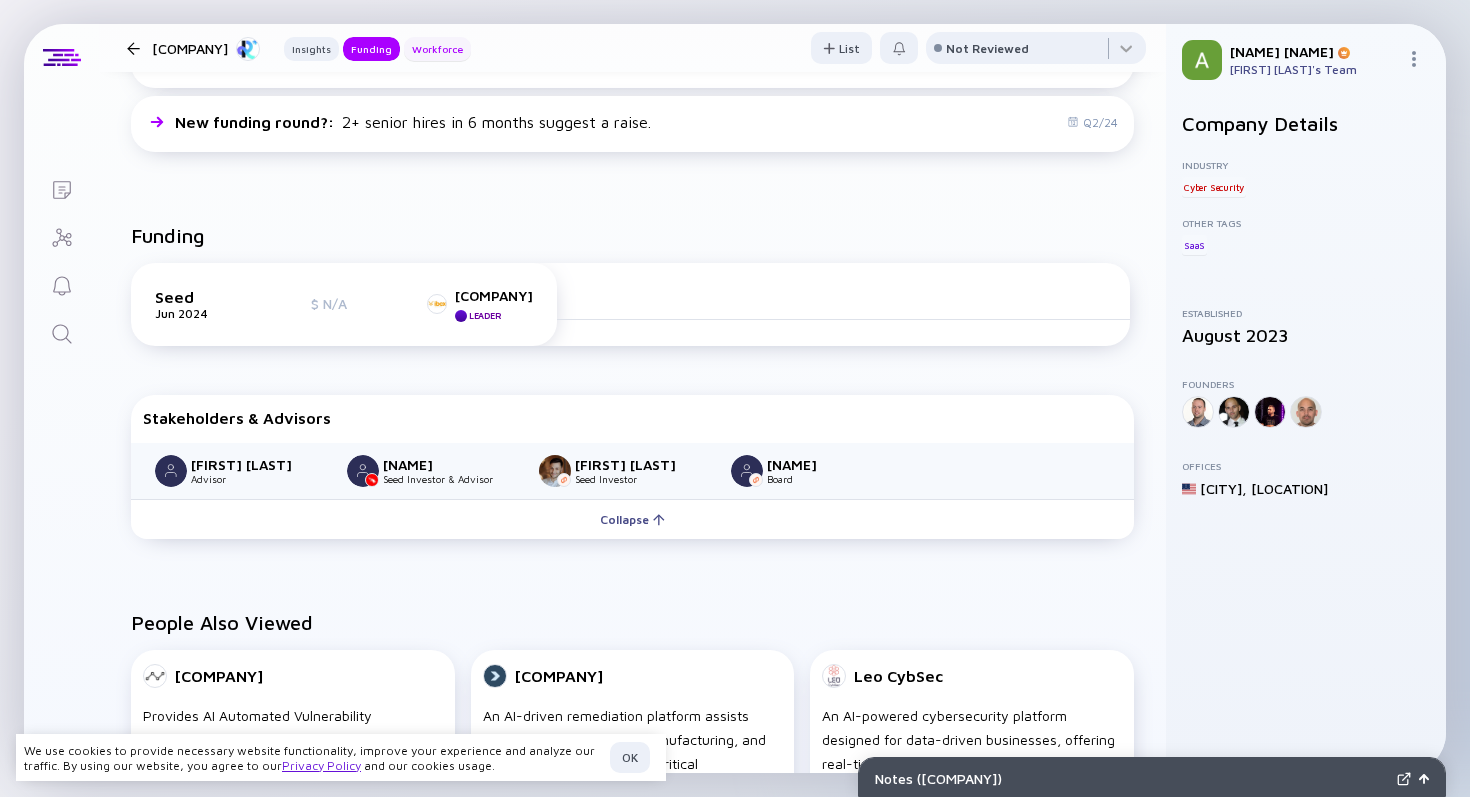 click on "Workforce" at bounding box center (311, 49) 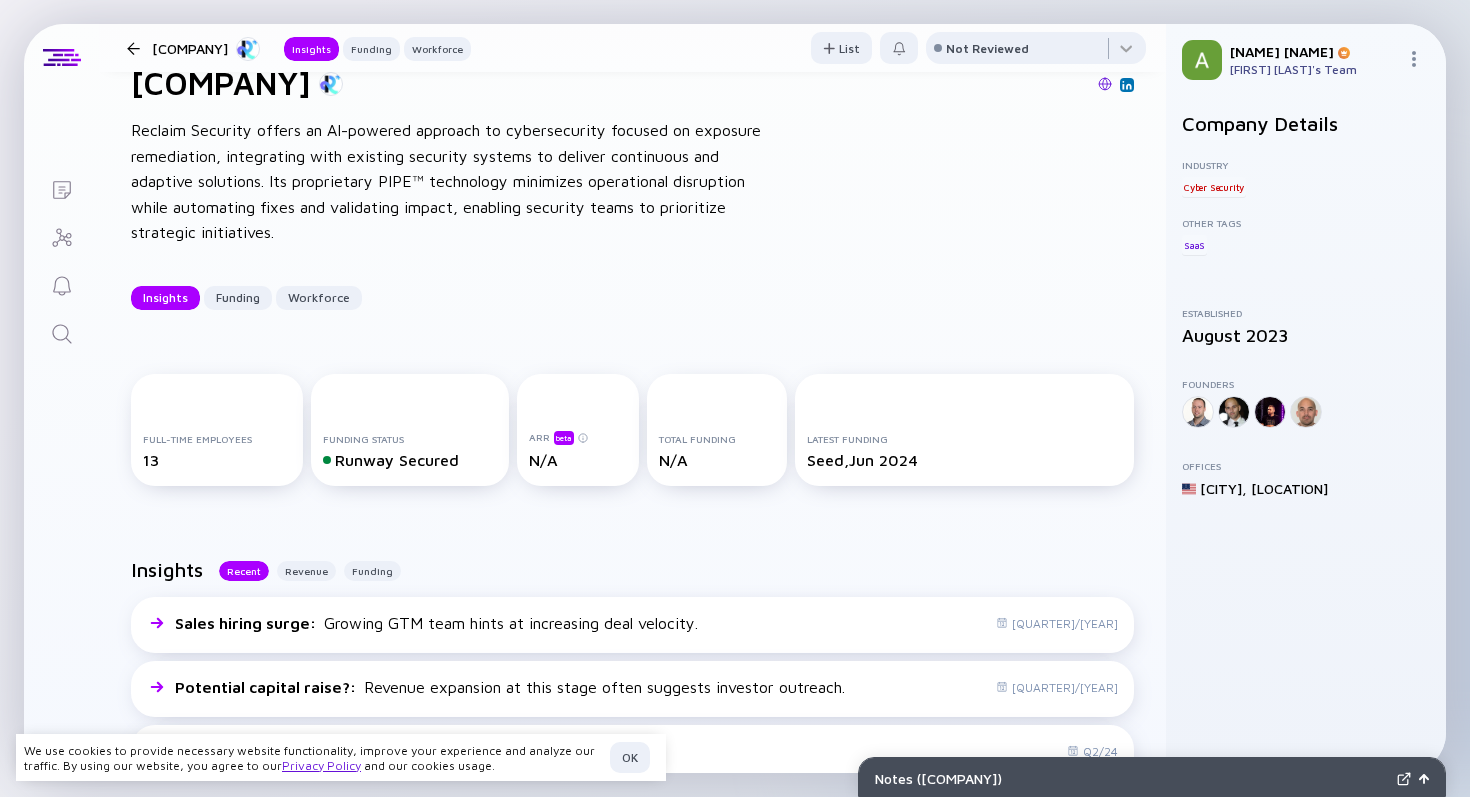 scroll, scrollTop: 0, scrollLeft: 0, axis: both 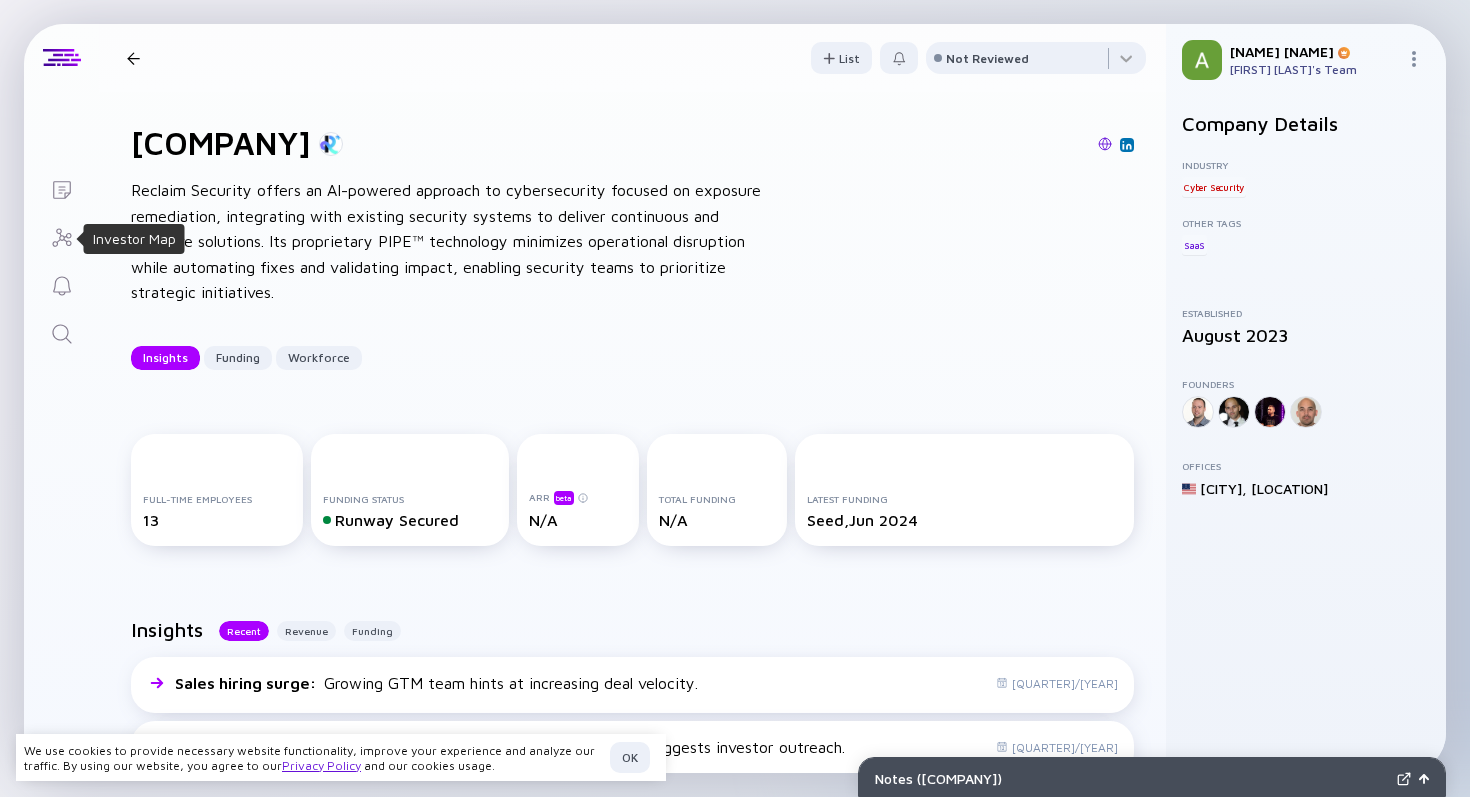 click at bounding box center (62, 238) 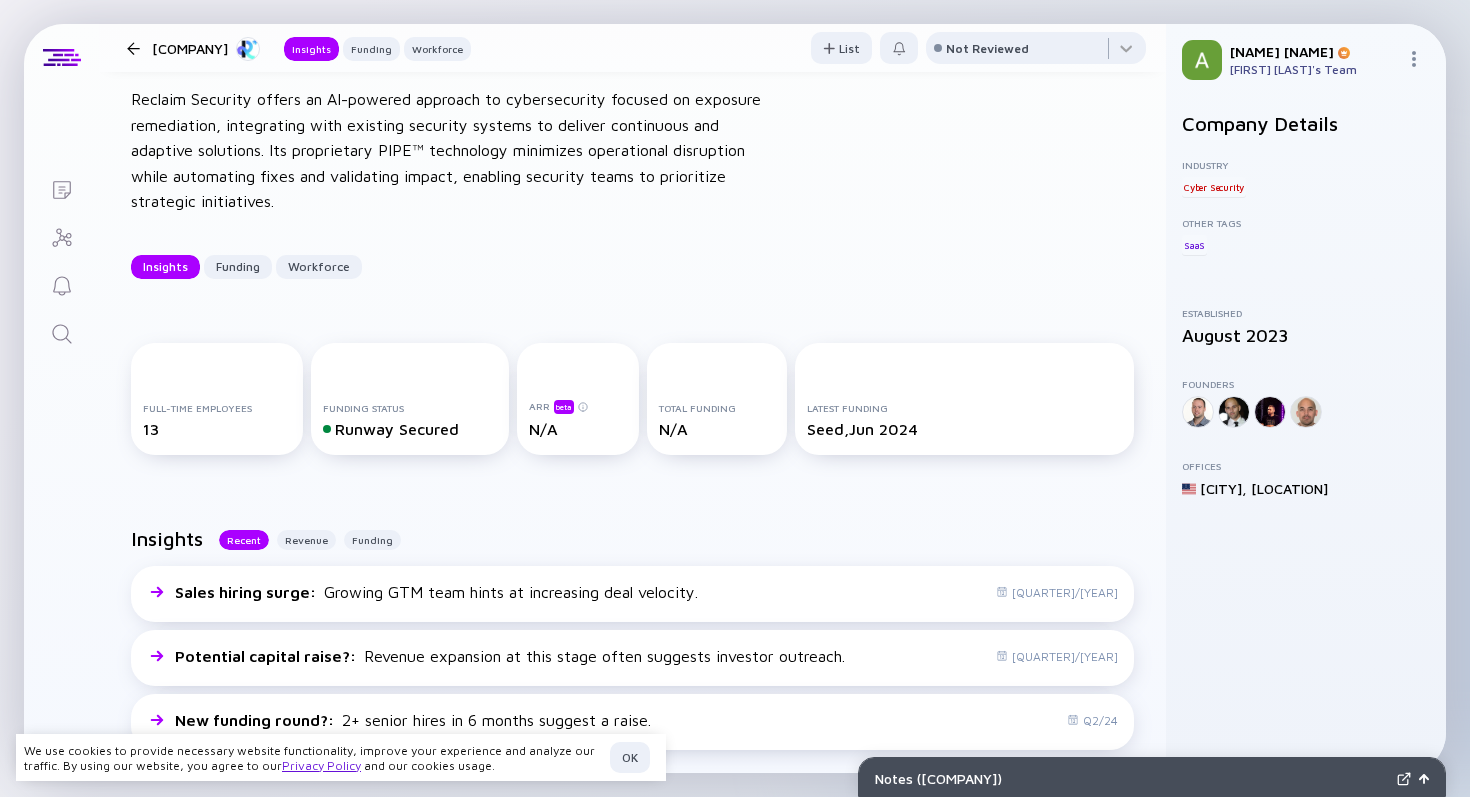 scroll, scrollTop: 0, scrollLeft: 0, axis: both 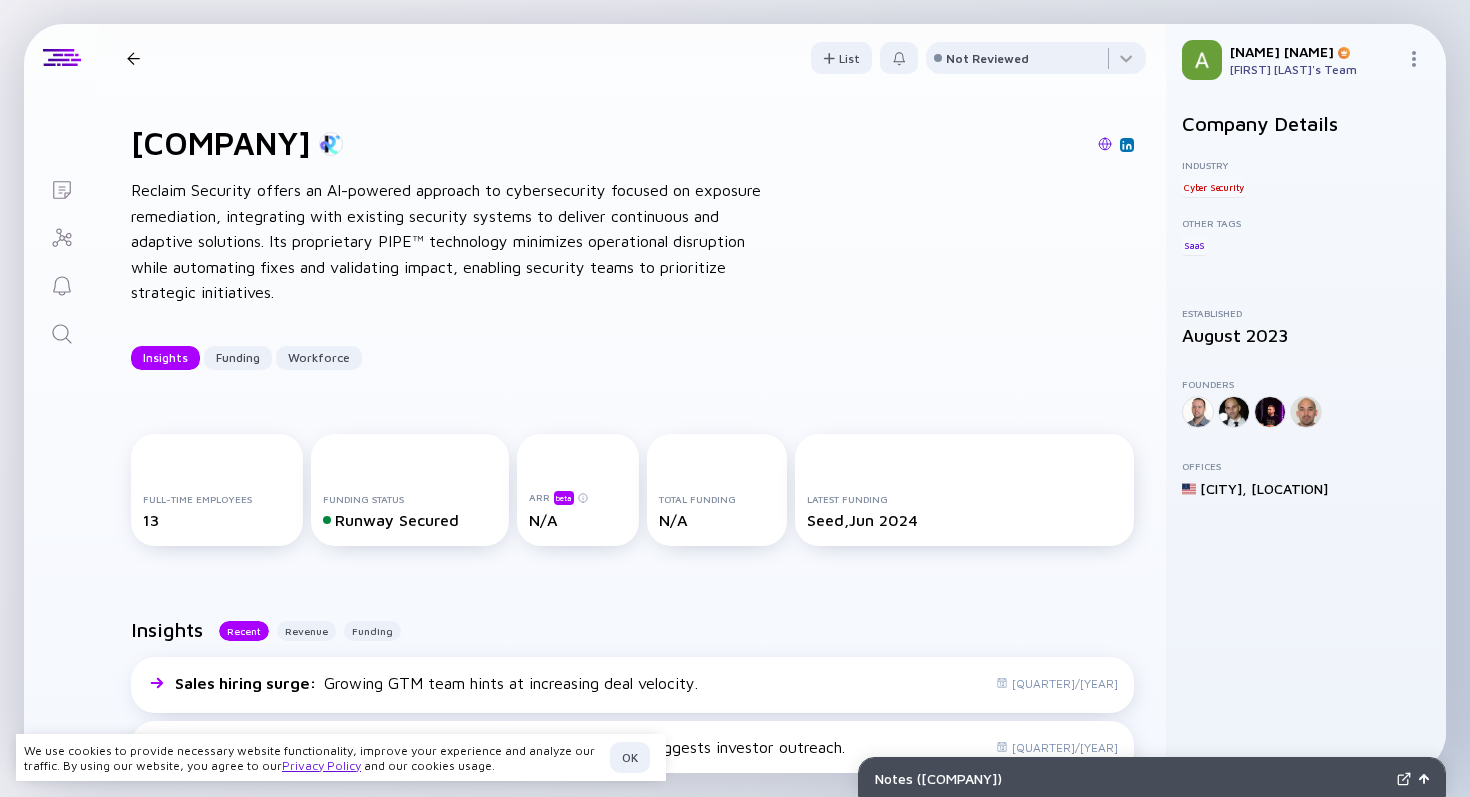 click on "Reclaim Security offers an AI-powered approach to cybersecurity focused on exposure remediation, integrating with existing security systems to deliver continuous and adaptive solutions. Its proprietary PIPE™ technology minimizes operational disruption while automating fixes and validating impact, enabling security teams to prioritize strategic initiatives." at bounding box center (451, 242) 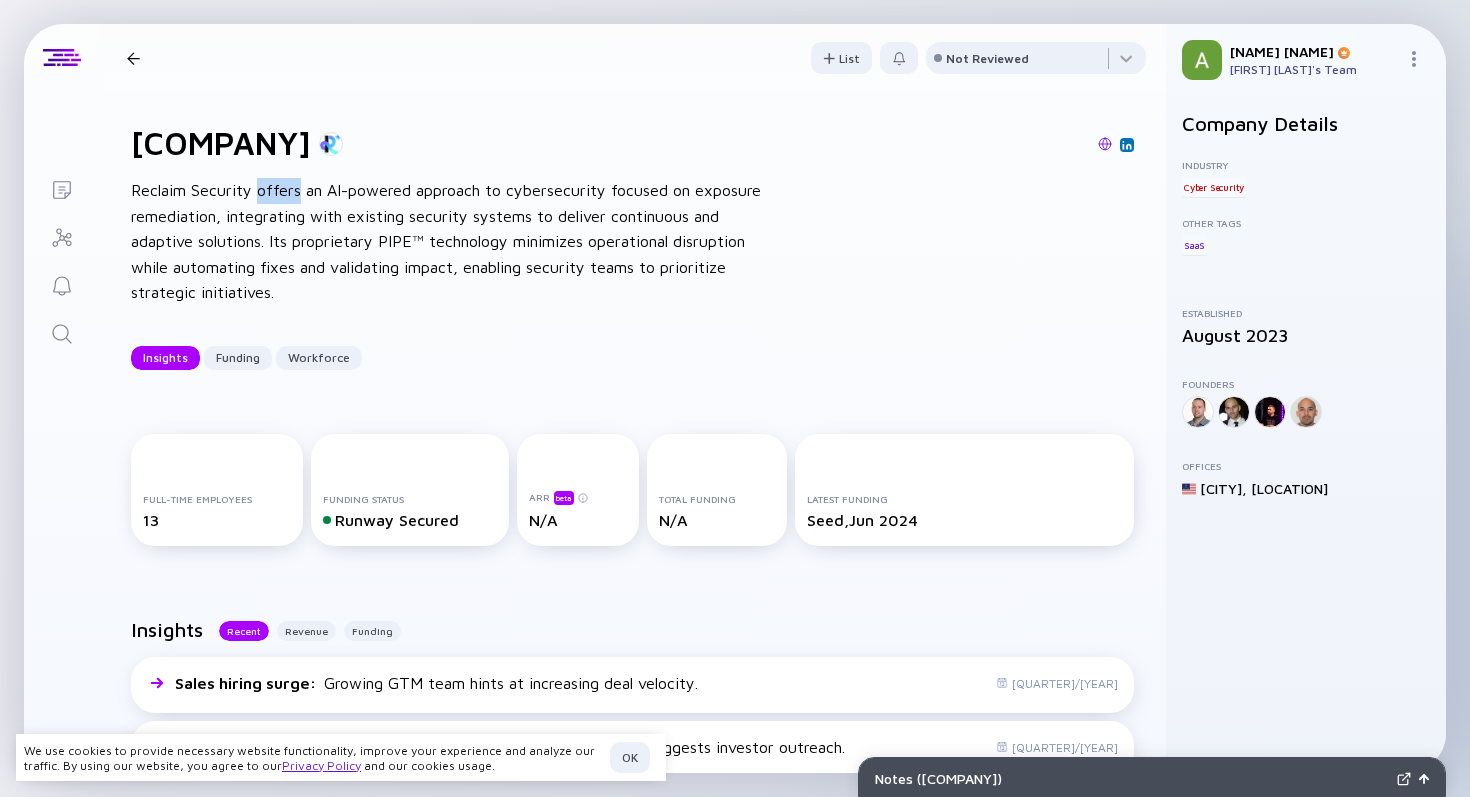 click on "Reclaim Security offers an AI-powered approach to cybersecurity focused on exposure remediation, integrating with existing security systems to deliver continuous and adaptive solutions. Its proprietary PIPE™ technology minimizes operational disruption while automating fixes and validating impact, enabling security teams to prioritize strategic initiatives." at bounding box center (451, 242) 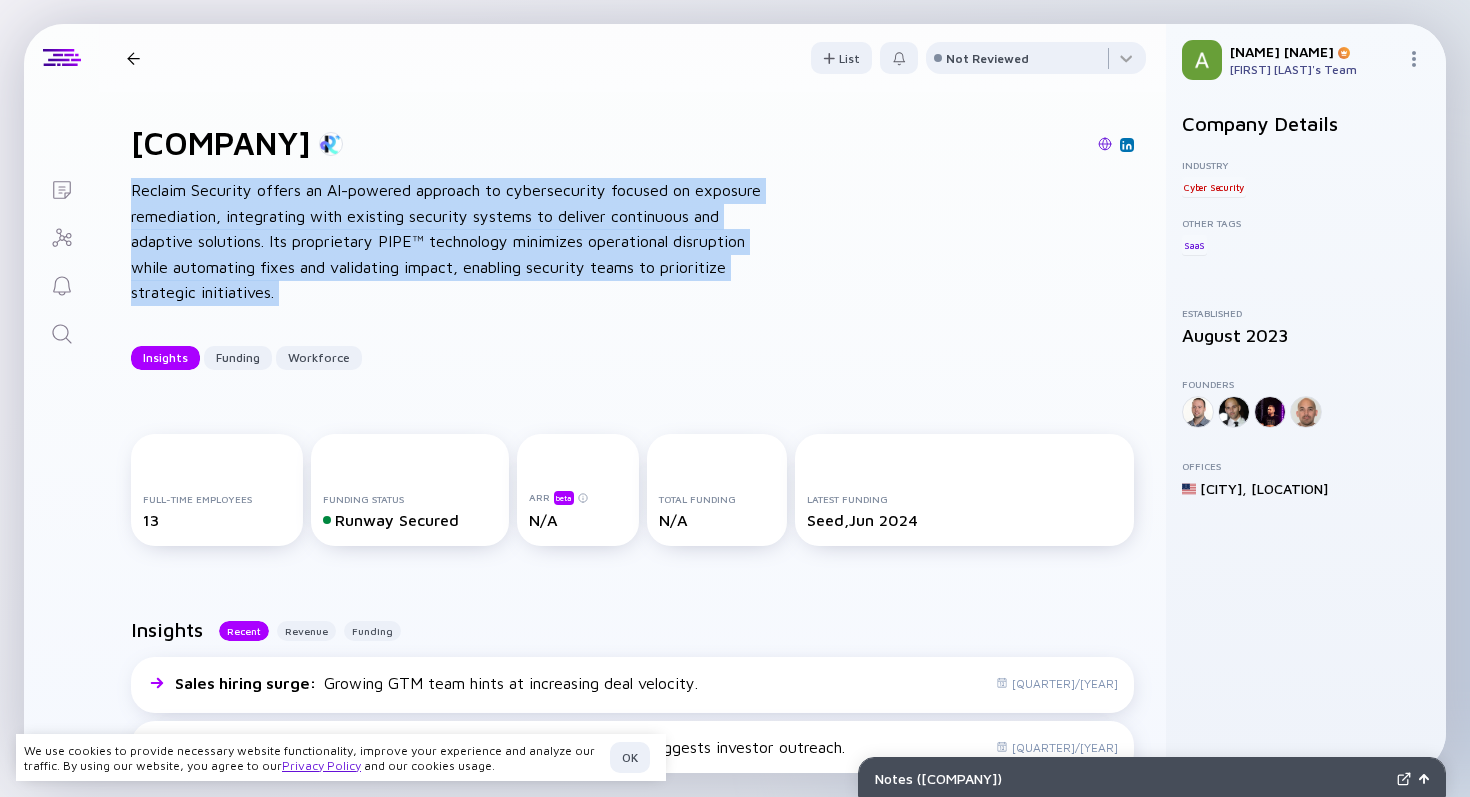 drag, startPoint x: 274, startPoint y: 196, endPoint x: 315, endPoint y: 279, distance: 92.574295 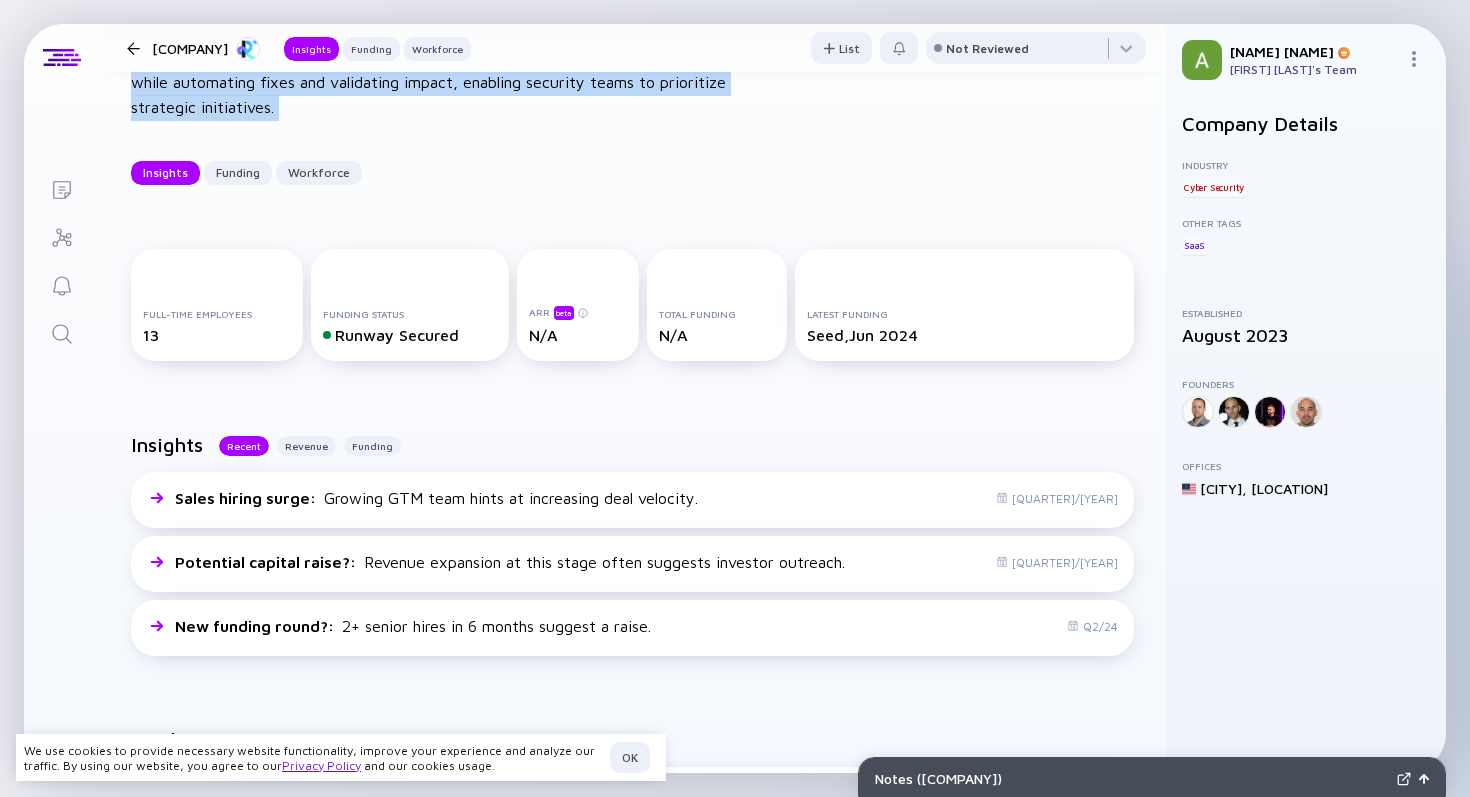 scroll, scrollTop: 0, scrollLeft: 0, axis: both 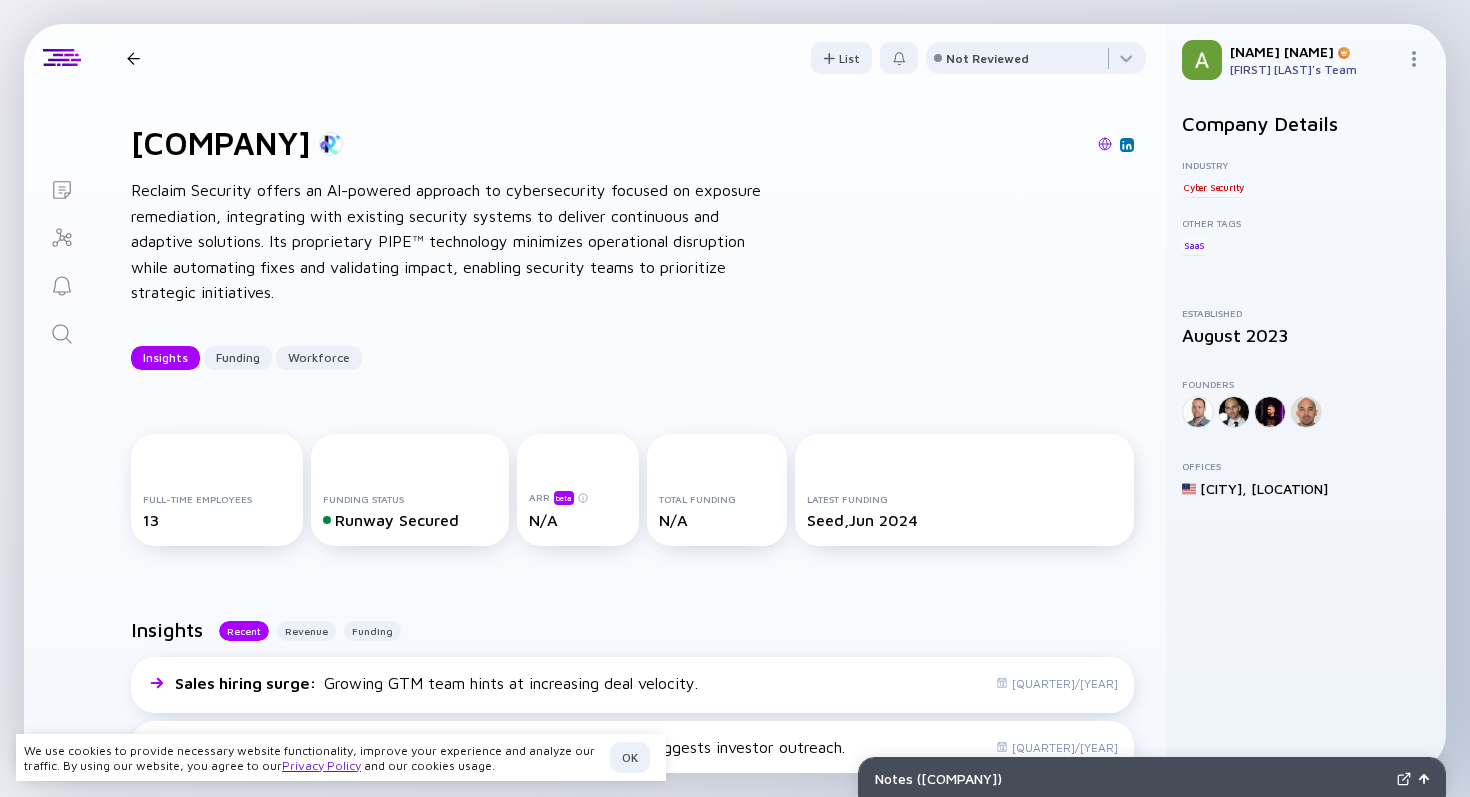 click on "[COMPANY]" at bounding box center (221, 143) 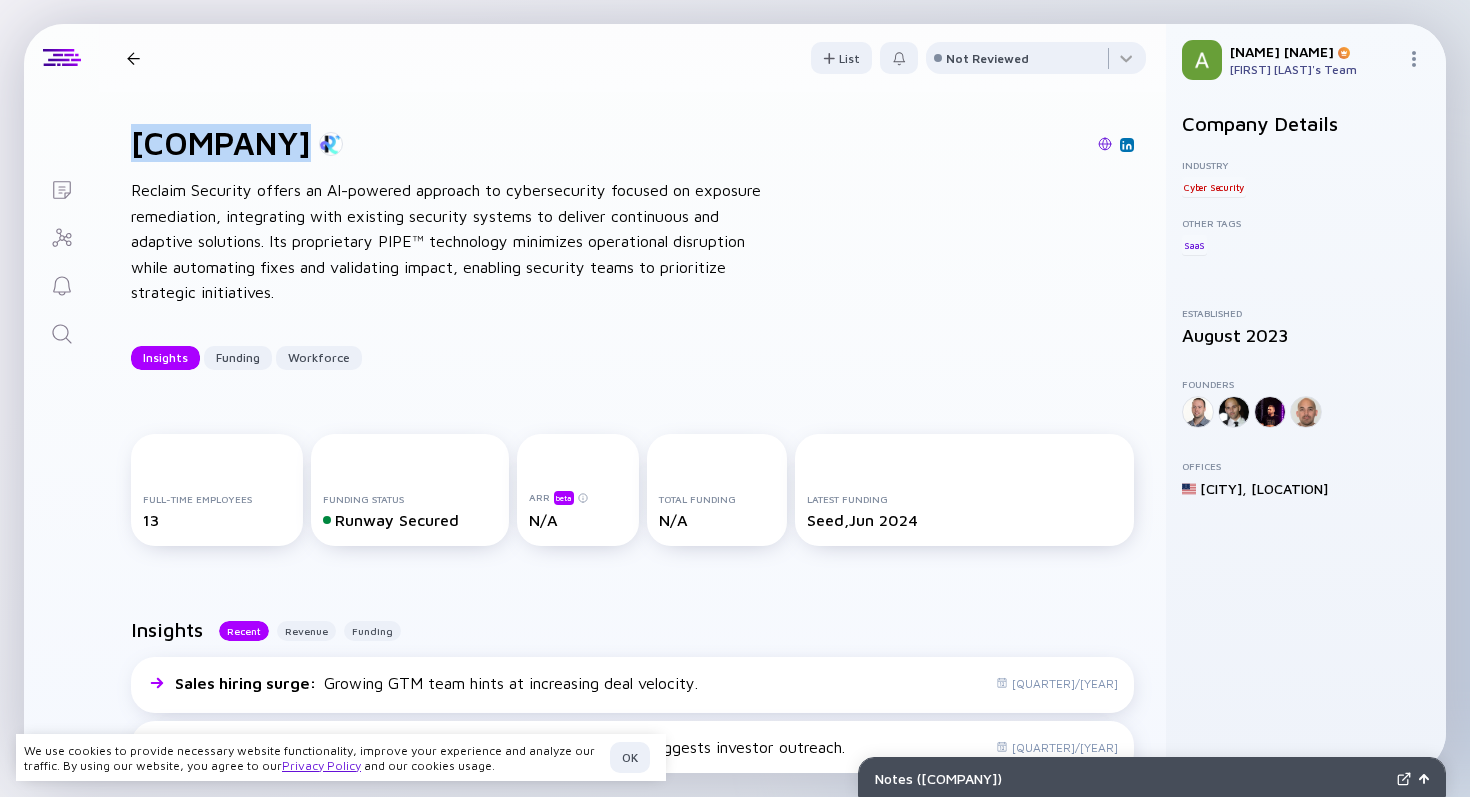 click on "[COMPANY]" at bounding box center (221, 143) 